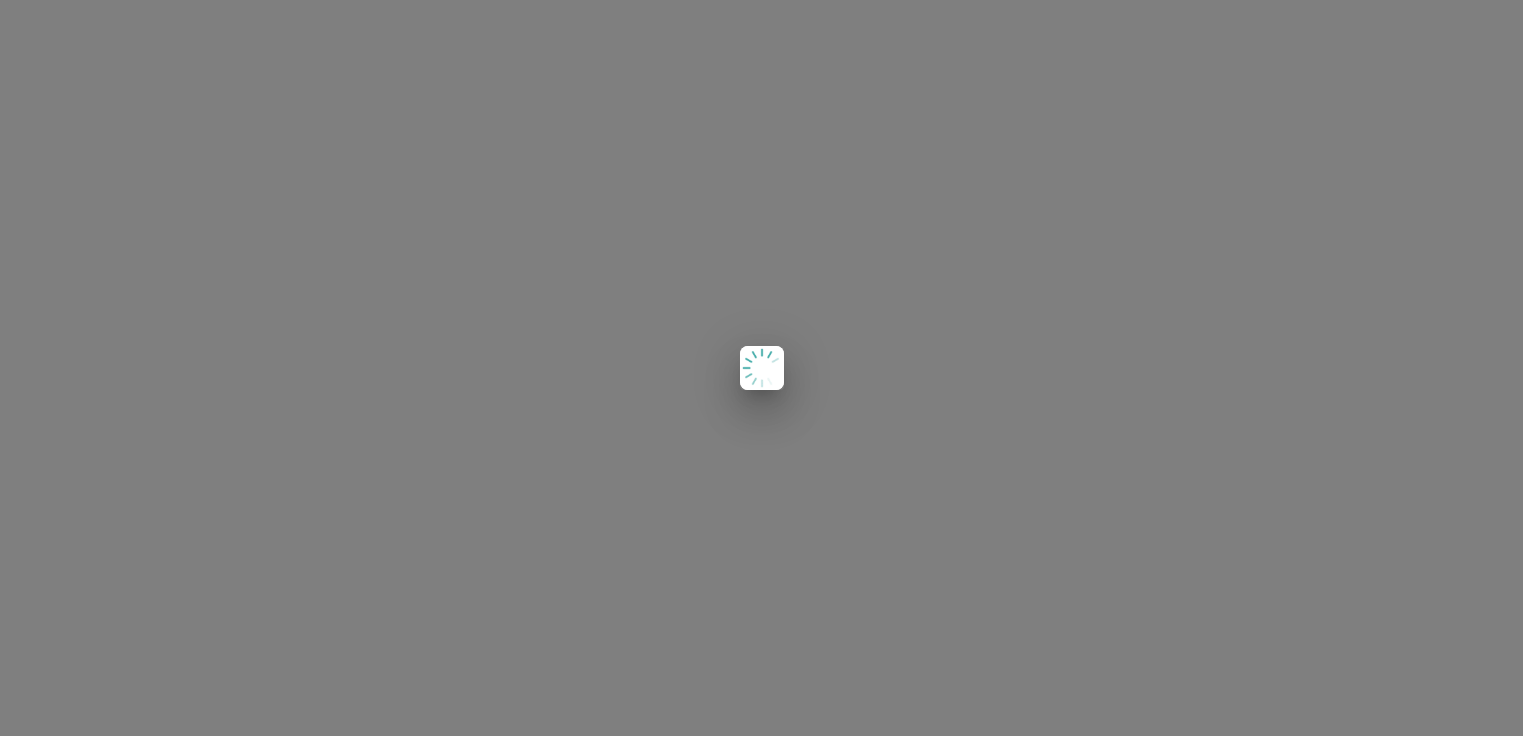 scroll, scrollTop: 0, scrollLeft: 0, axis: both 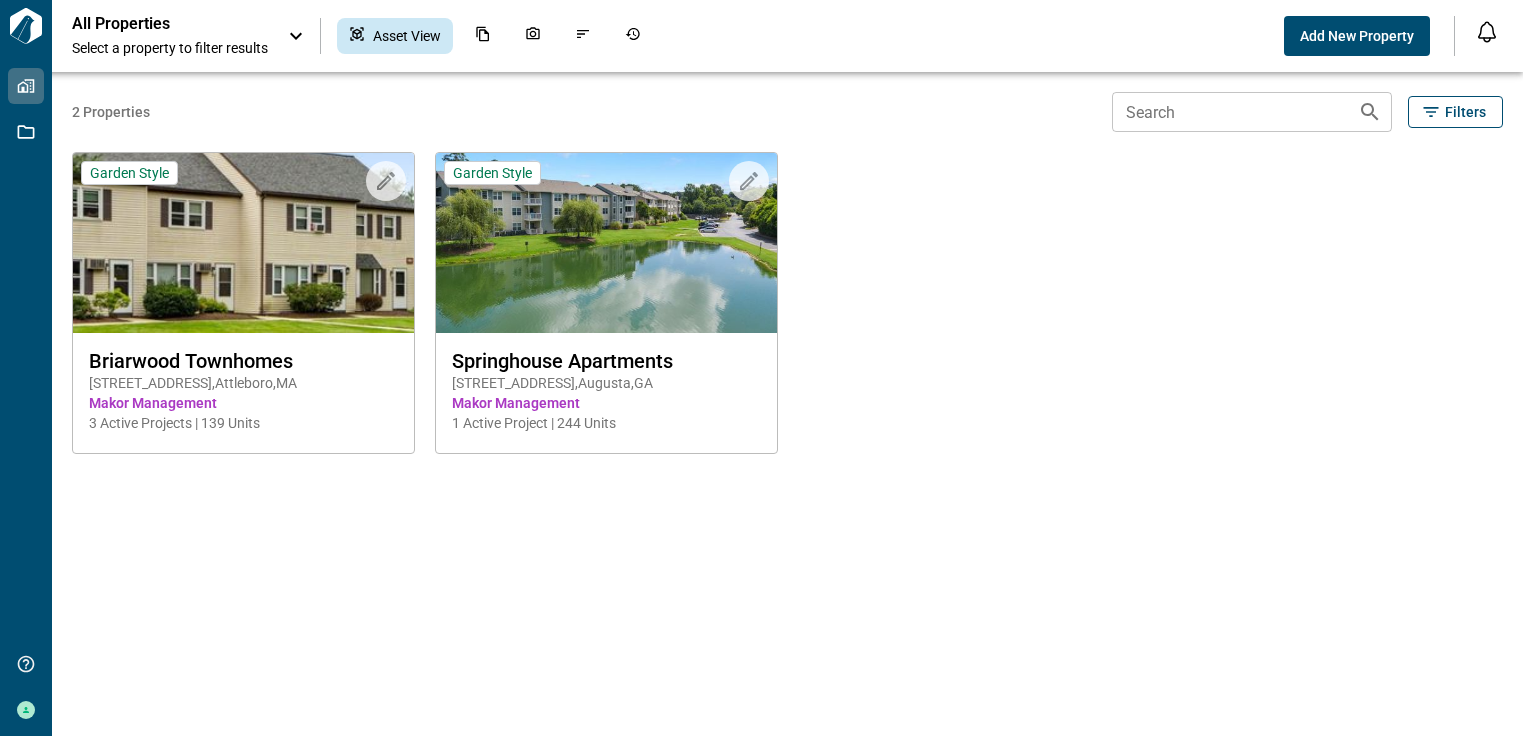 click on "2   Properties Search Search Filters Upload to Magic Folder Garden Style [GEOGRAPHIC_DATA] [STREET_ADDRESS] Makor Management 3 Active Projects | 139 Units Upload to Magic Folder Garden Style Springhouse Apartments [STREET_ADDRESS] Makor Management 1 Active Project | 244 Units" at bounding box center (787, 404) 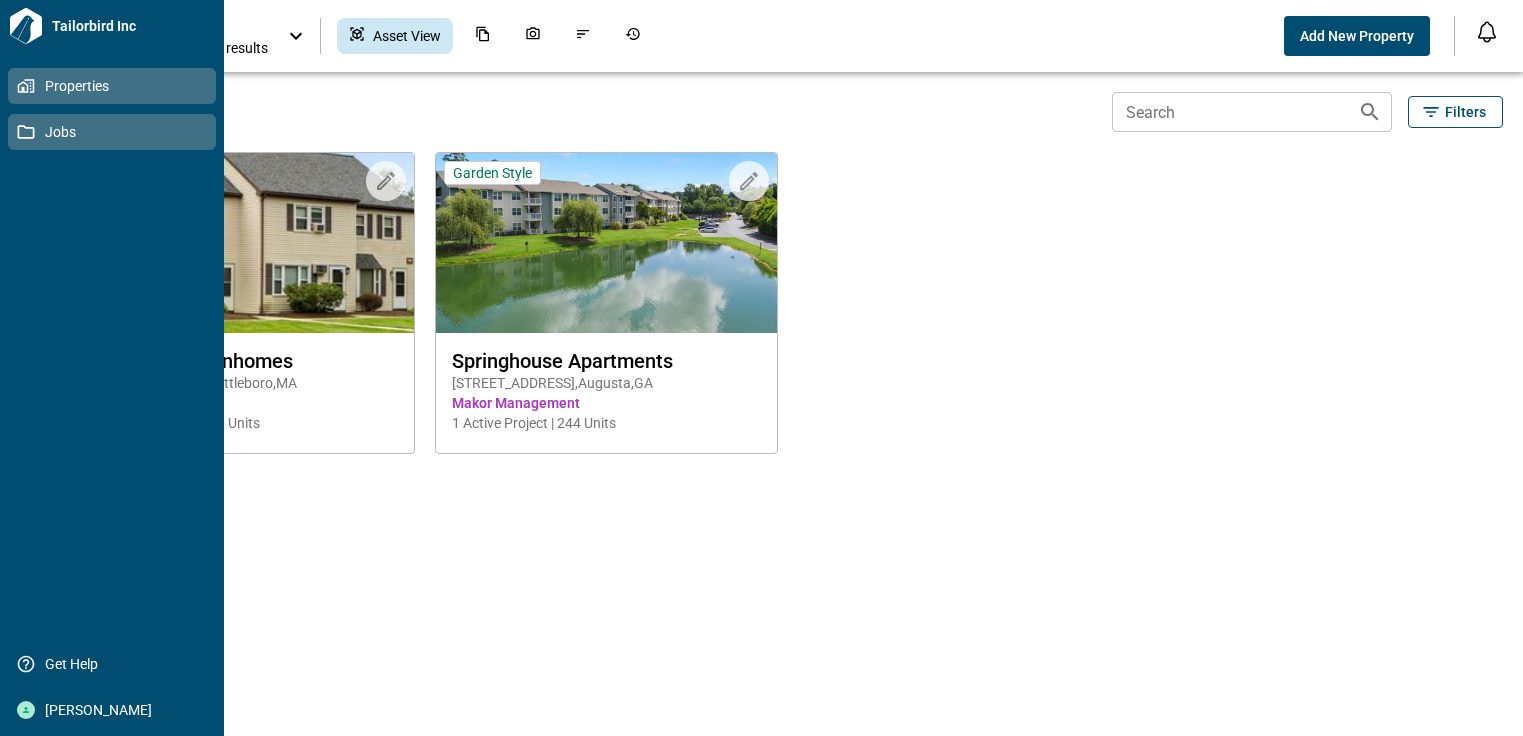 click on "Jobs" at bounding box center [116, 132] 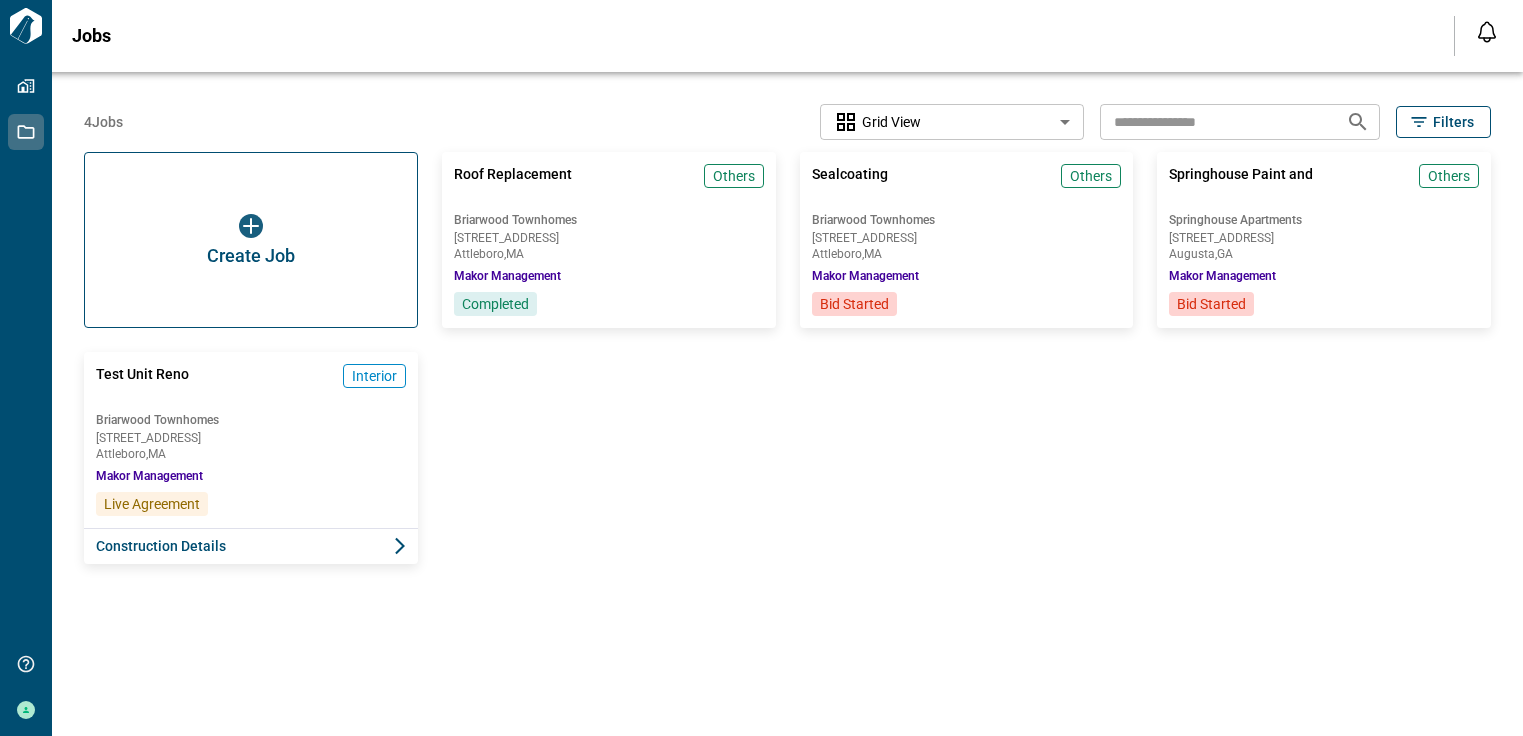 click on "Create Job Roof Replacement  Others [GEOGRAPHIC_DATA] [STREET_ADDRESS] Makor Management Completed Sealcoating Others [GEOGRAPHIC_DATA] [STREET_ADDRESS] Makor Management Bid Started Springhouse Paint and  Others Springhouse Apartments [STREET_ADDRESS] [GEOGRAPHIC_DATA] Management Bid Started Test Unit [GEOGRAPHIC_DATA] Interior [GEOGRAPHIC_DATA] Townhomes [STREET_ADDRESS] Makor Management Live Agreement Construction Details" at bounding box center (775, 346) 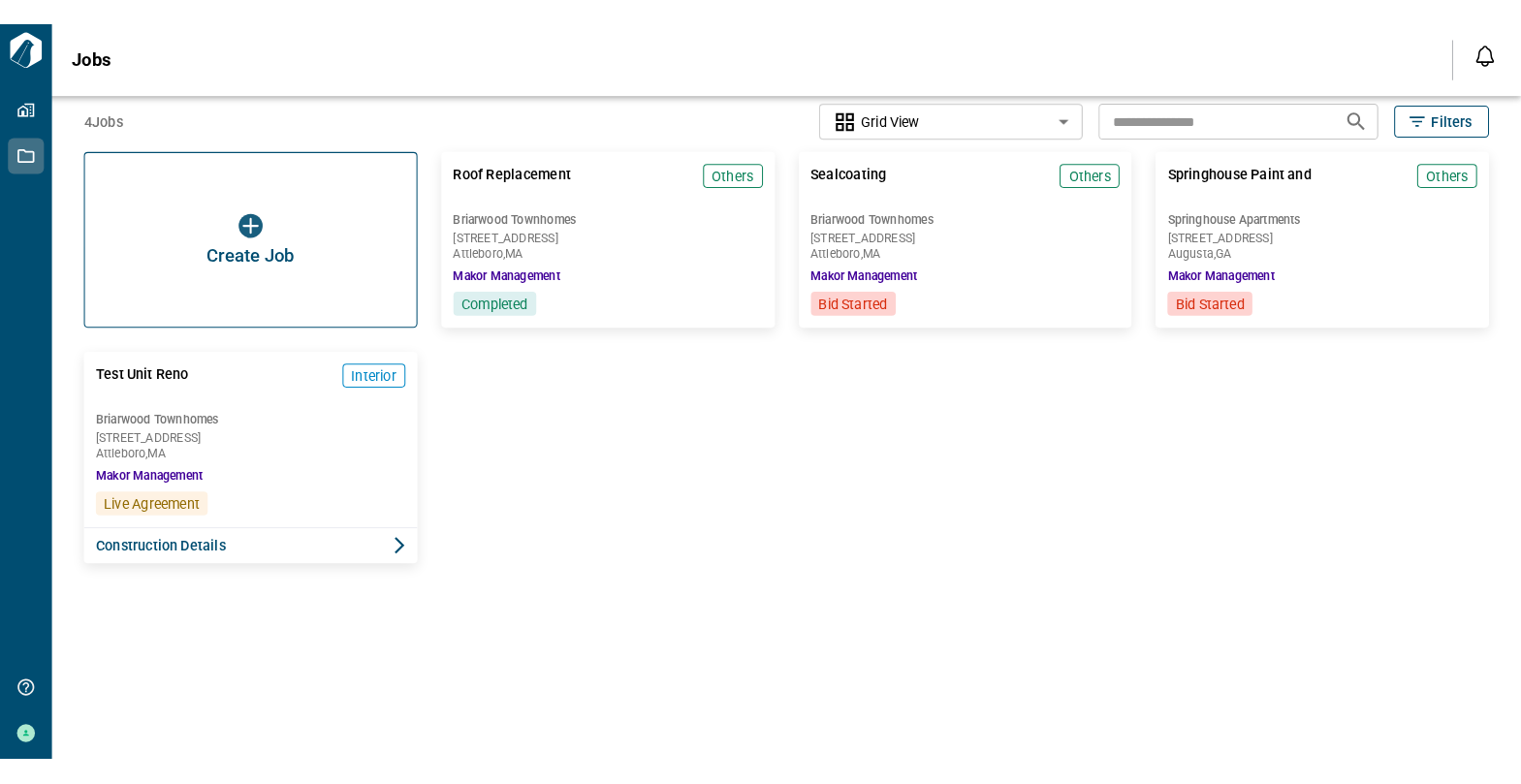 scroll, scrollTop: 0, scrollLeft: 0, axis: both 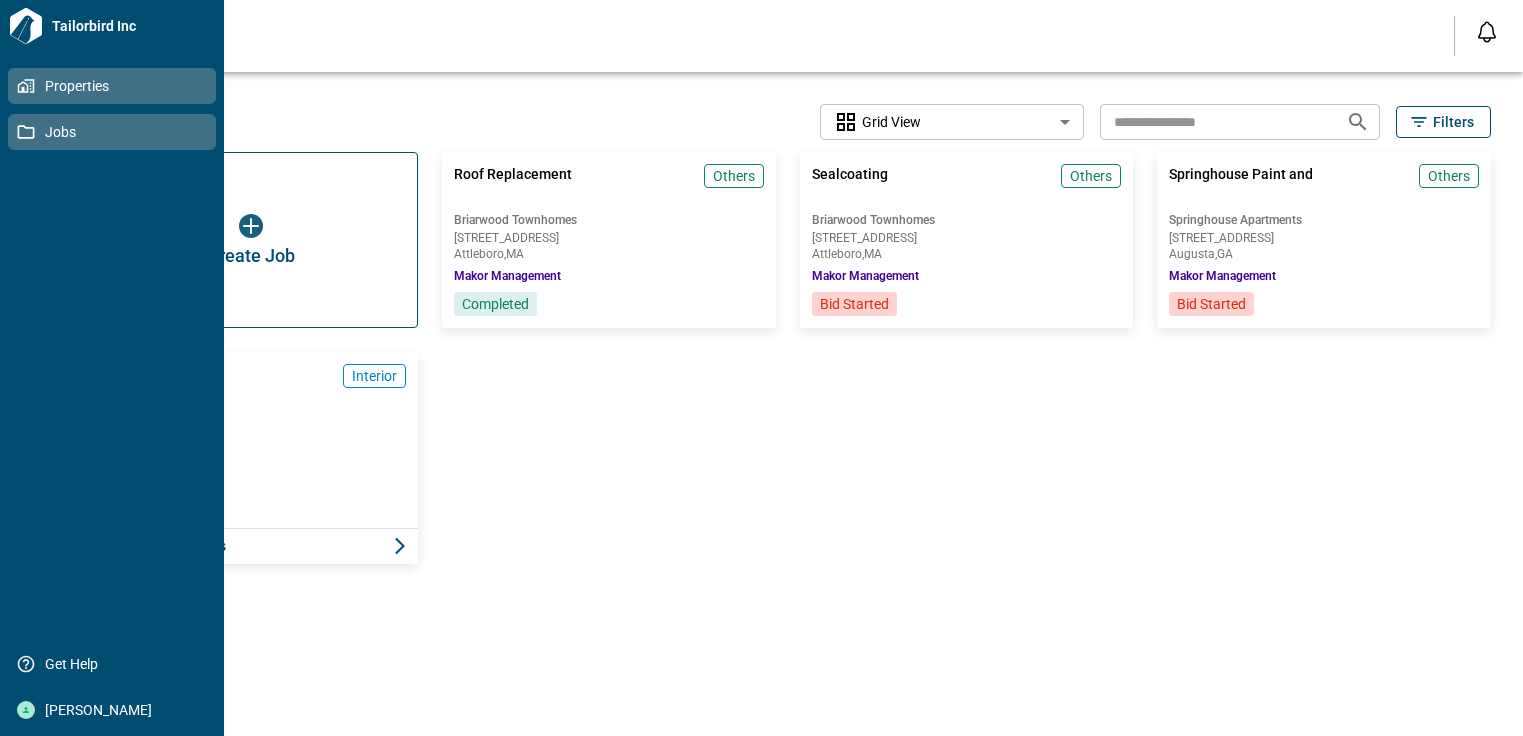 click on "Properties" at bounding box center [116, 86] 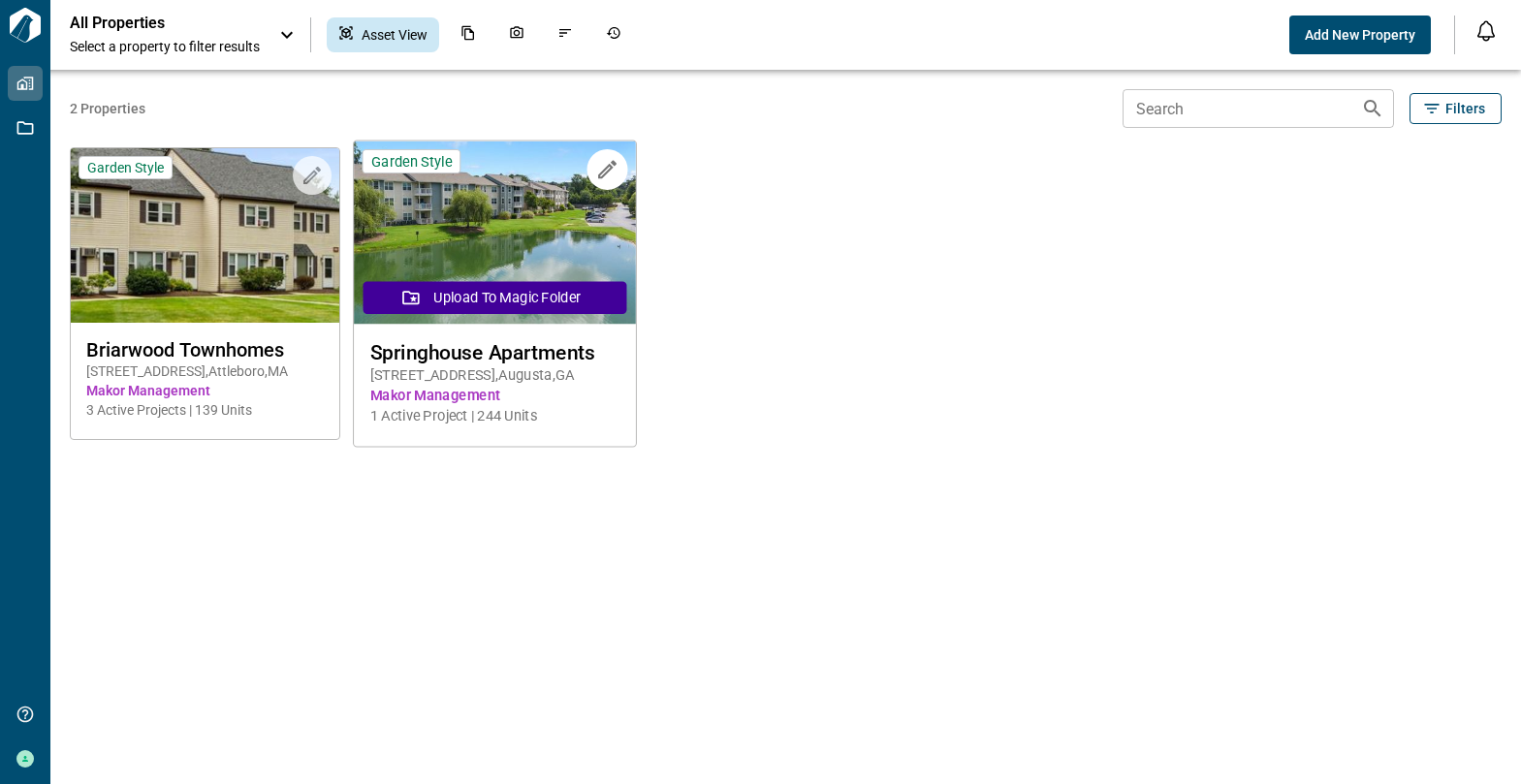click at bounding box center [494, 233] 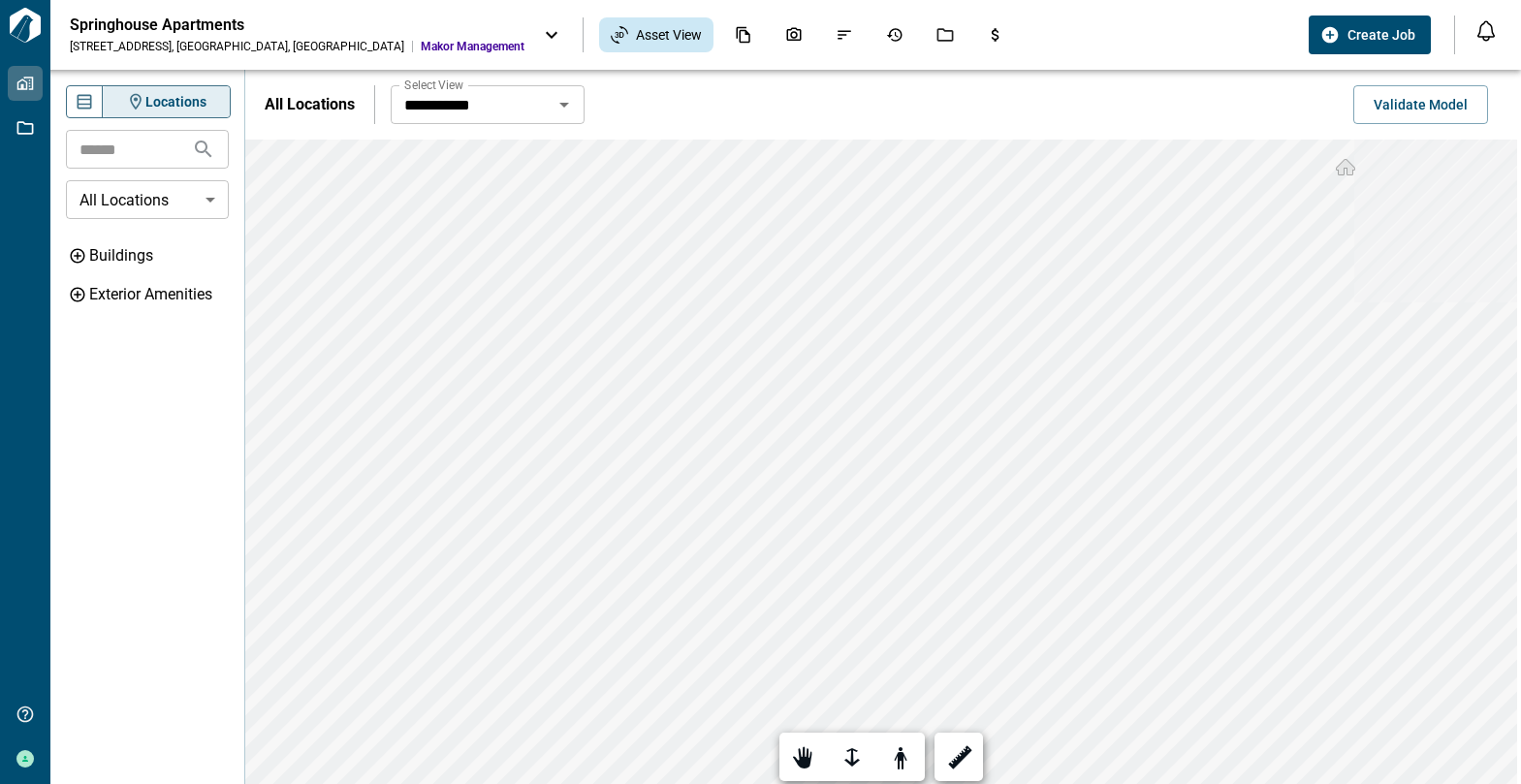 click on "**********" at bounding box center (760, 392) 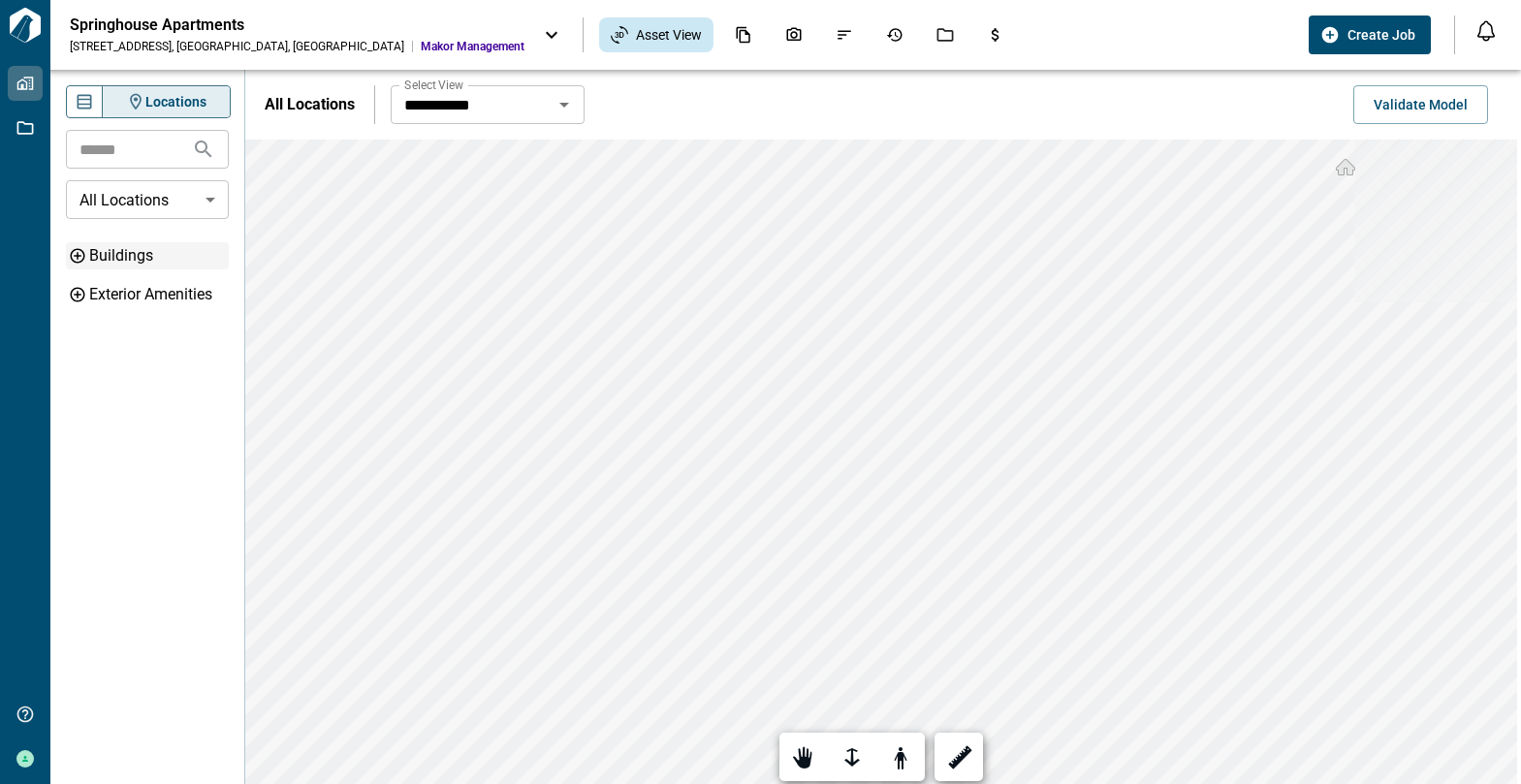 click on "Buildings" at bounding box center [157, 256] 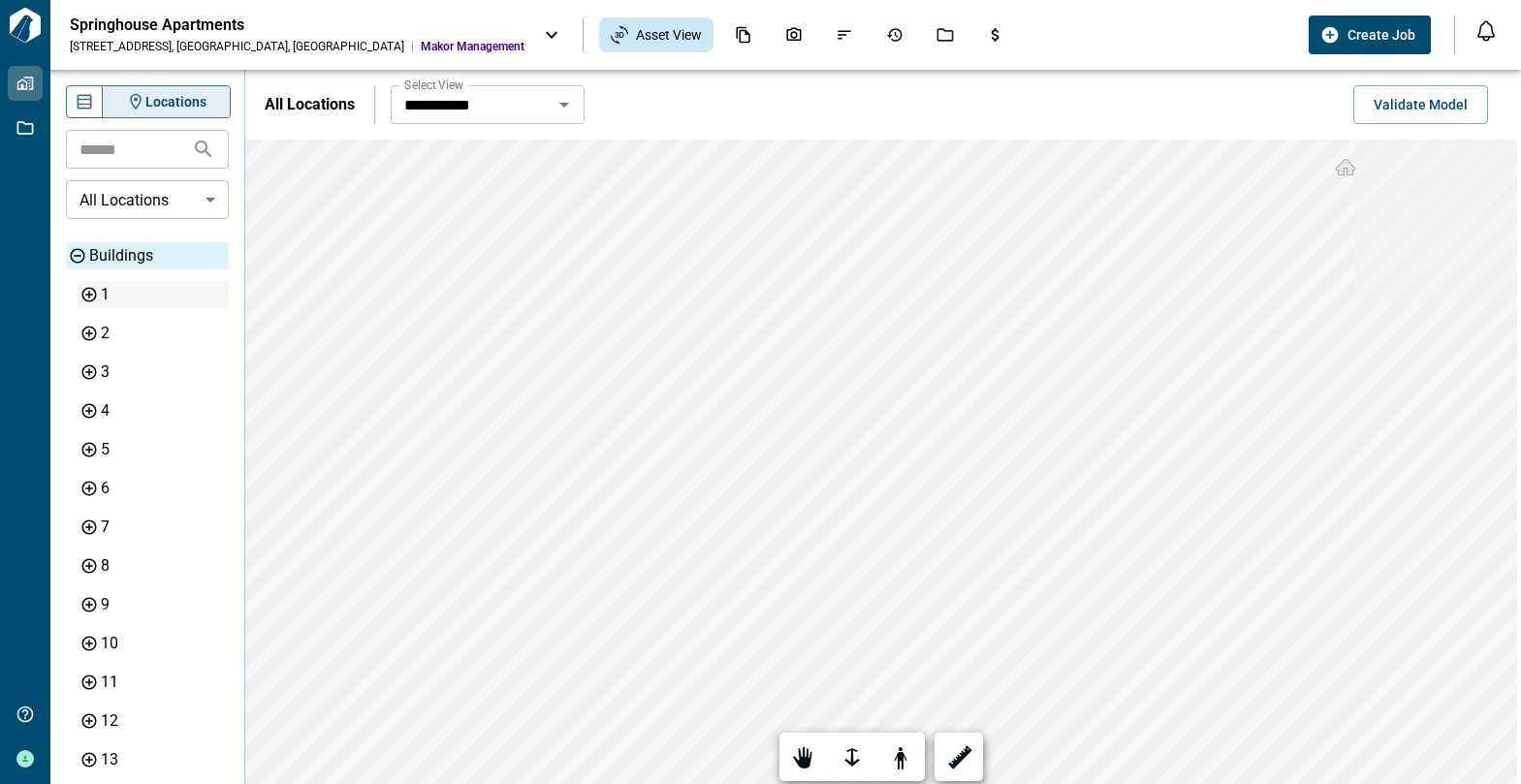 click on "1" at bounding box center (163, 295) 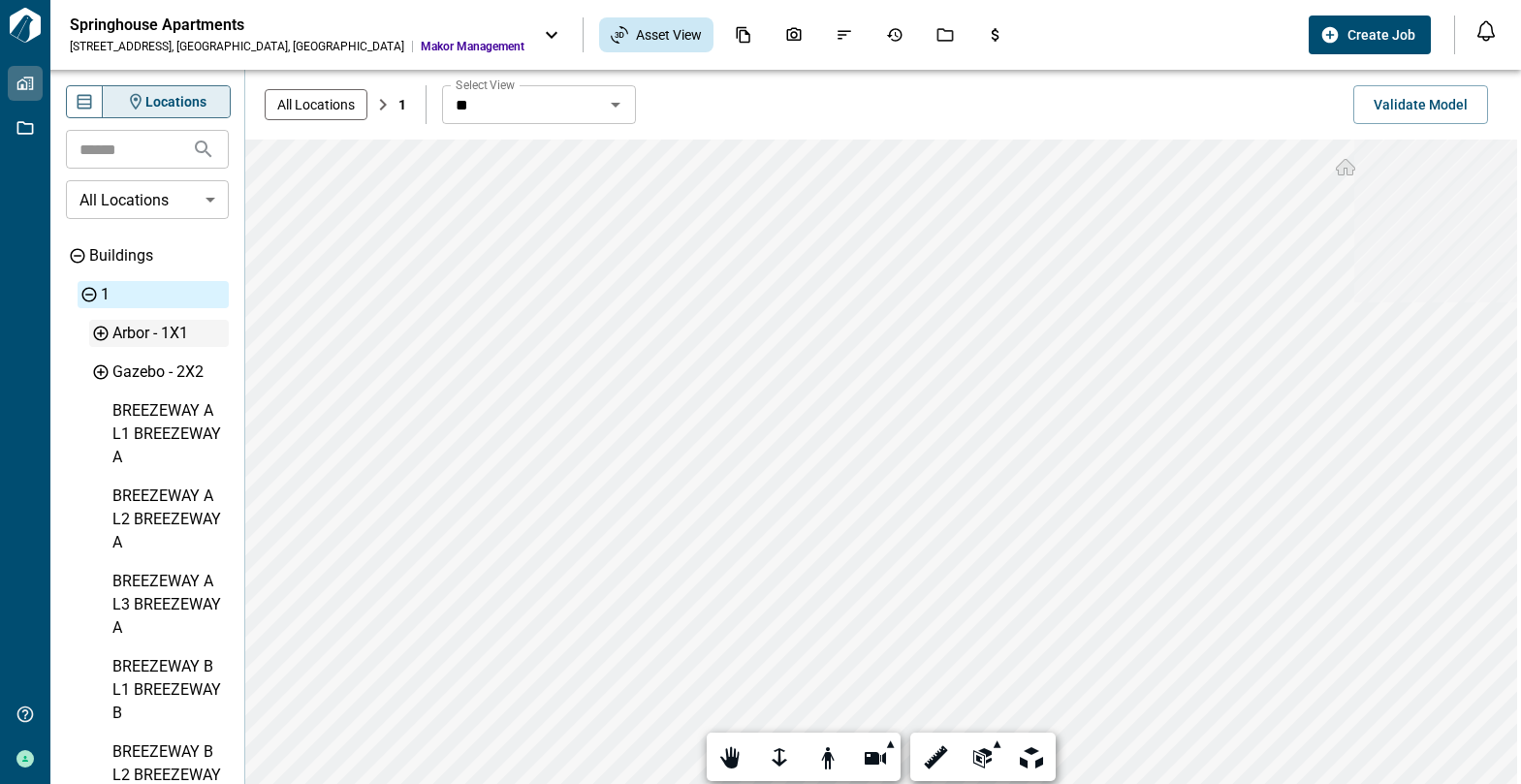 click on "Arbor - 1X1" at bounding box center (169, 333) 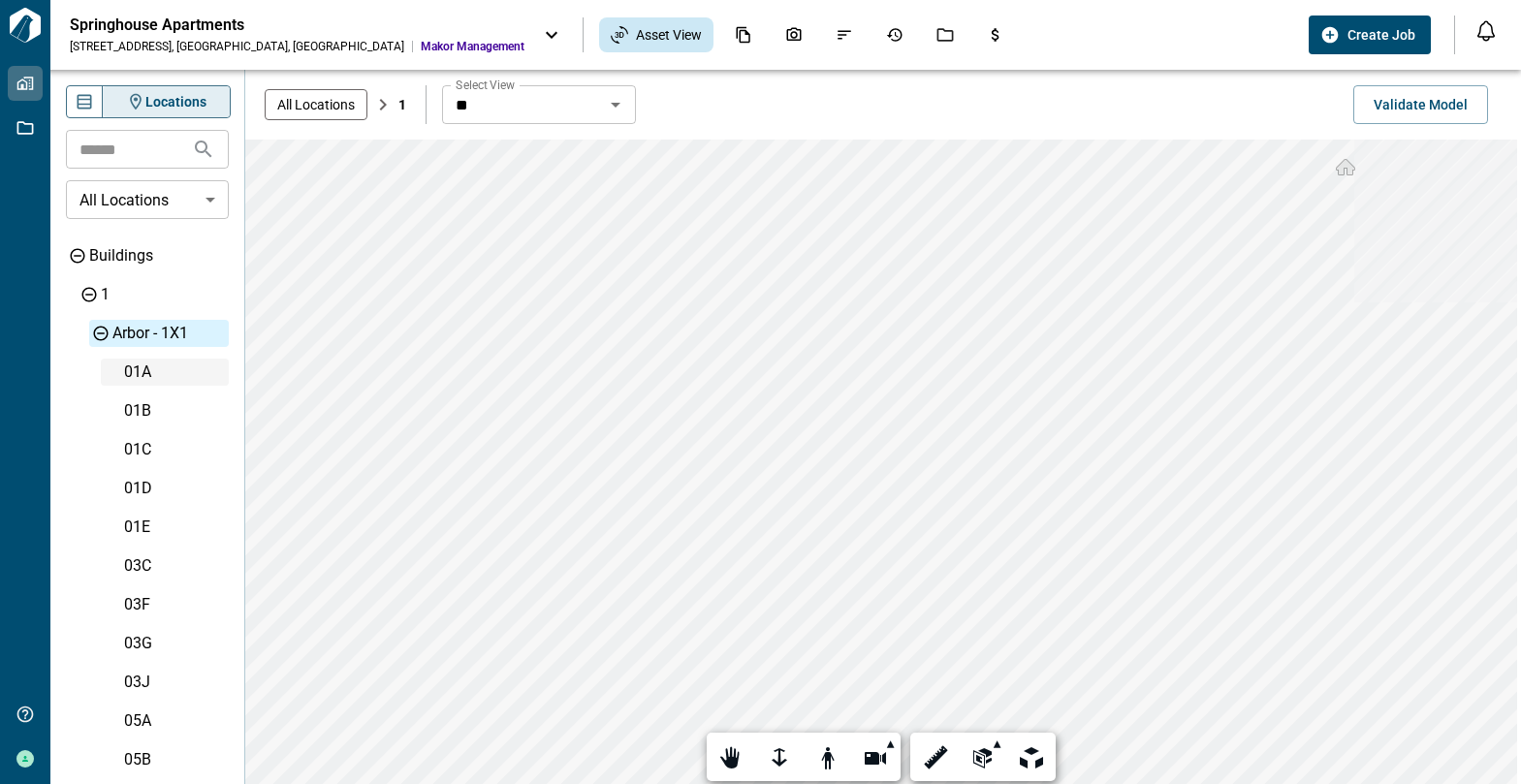 click on "01A" at bounding box center (174, 372) 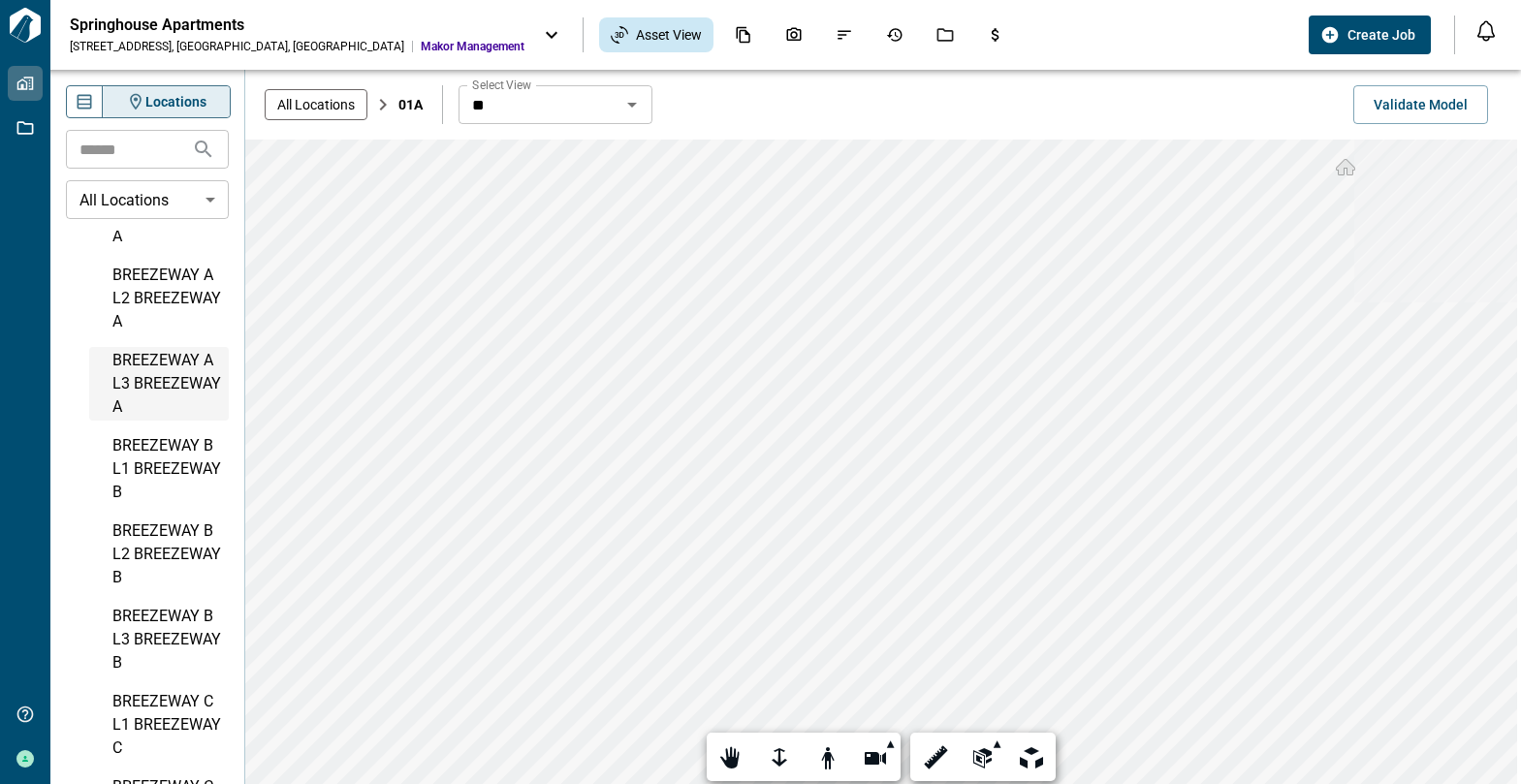 click on "BREEZEWAY A L3 BREEZEWAY A" at bounding box center (169, 384) 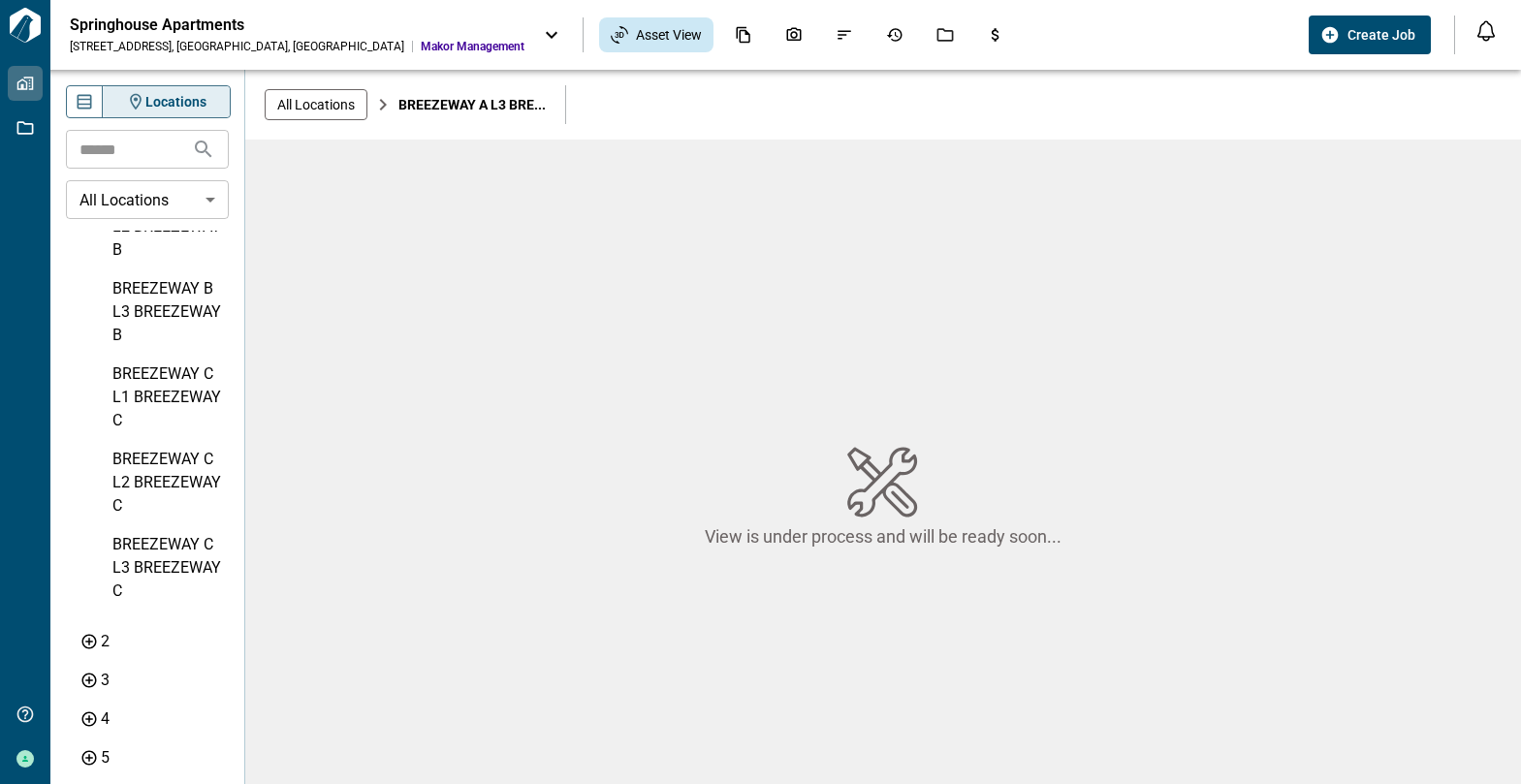 scroll, scrollTop: 609, scrollLeft: 0, axis: vertical 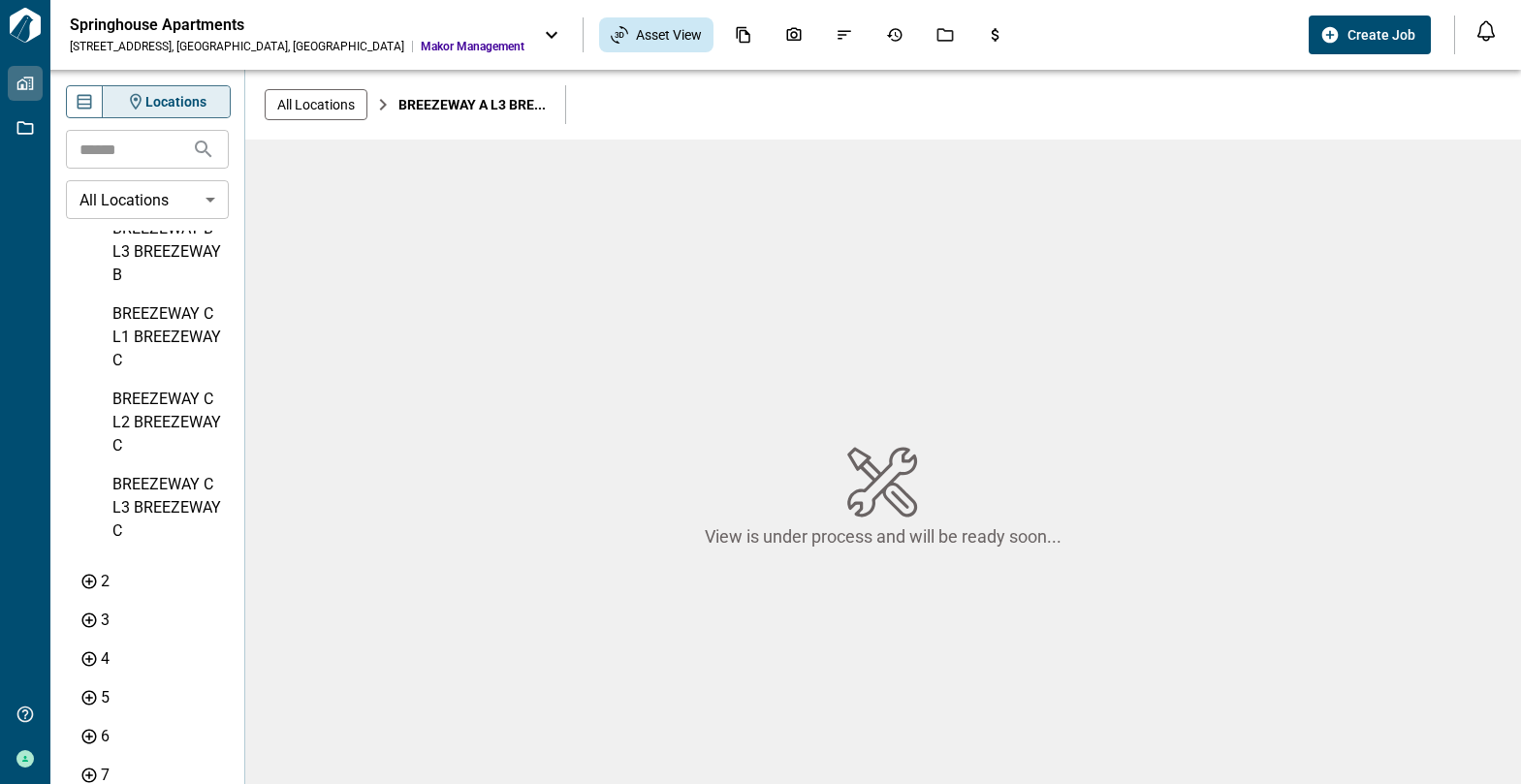 click on "1 Arbor - 1X1 Gazebo - 2X2 BREEZEWAY A L1 BREEZEWAY A BREEZEWAY A L2 BREEZEWAY A BREEZEWAY A L3 BREEZEWAY A BREEZEWAY B L1 BREEZEWAY B BREEZEWAY B L2 BREEZEWAY B BREEZEWAY B L3 BREEZEWAY B BREEZEWAY C L1 BREEZEWAY C BREEZEWAY C L2 BREEZEWAY C BREEZEWAY C L3 BREEZEWAY C 2 3 4 5 6 7 8 9 10 11 12 13 14 15 16 CLUB HOUSE LAUNDRY SHED" at bounding box center [153, 463] 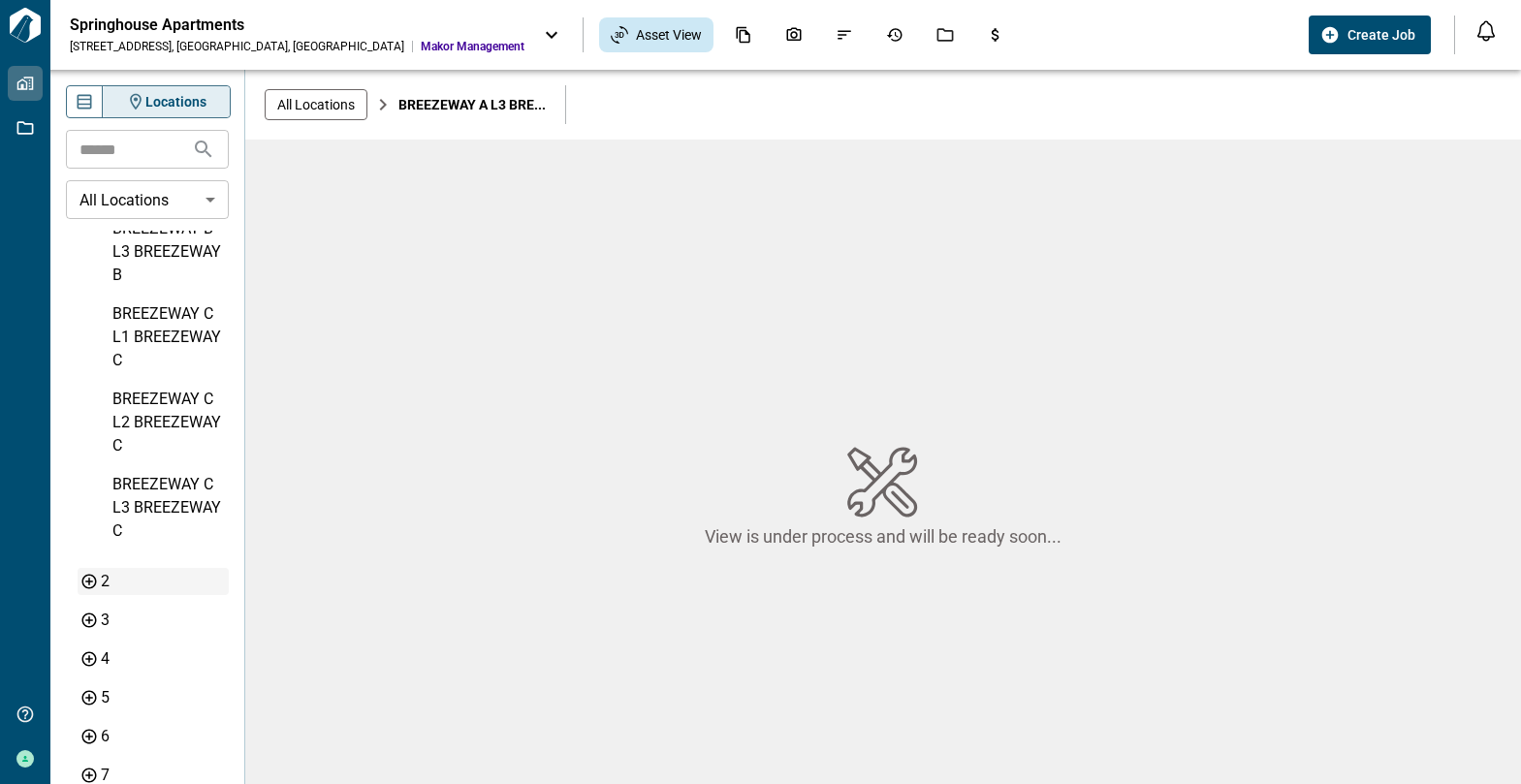 click on "2" at bounding box center [163, 581] 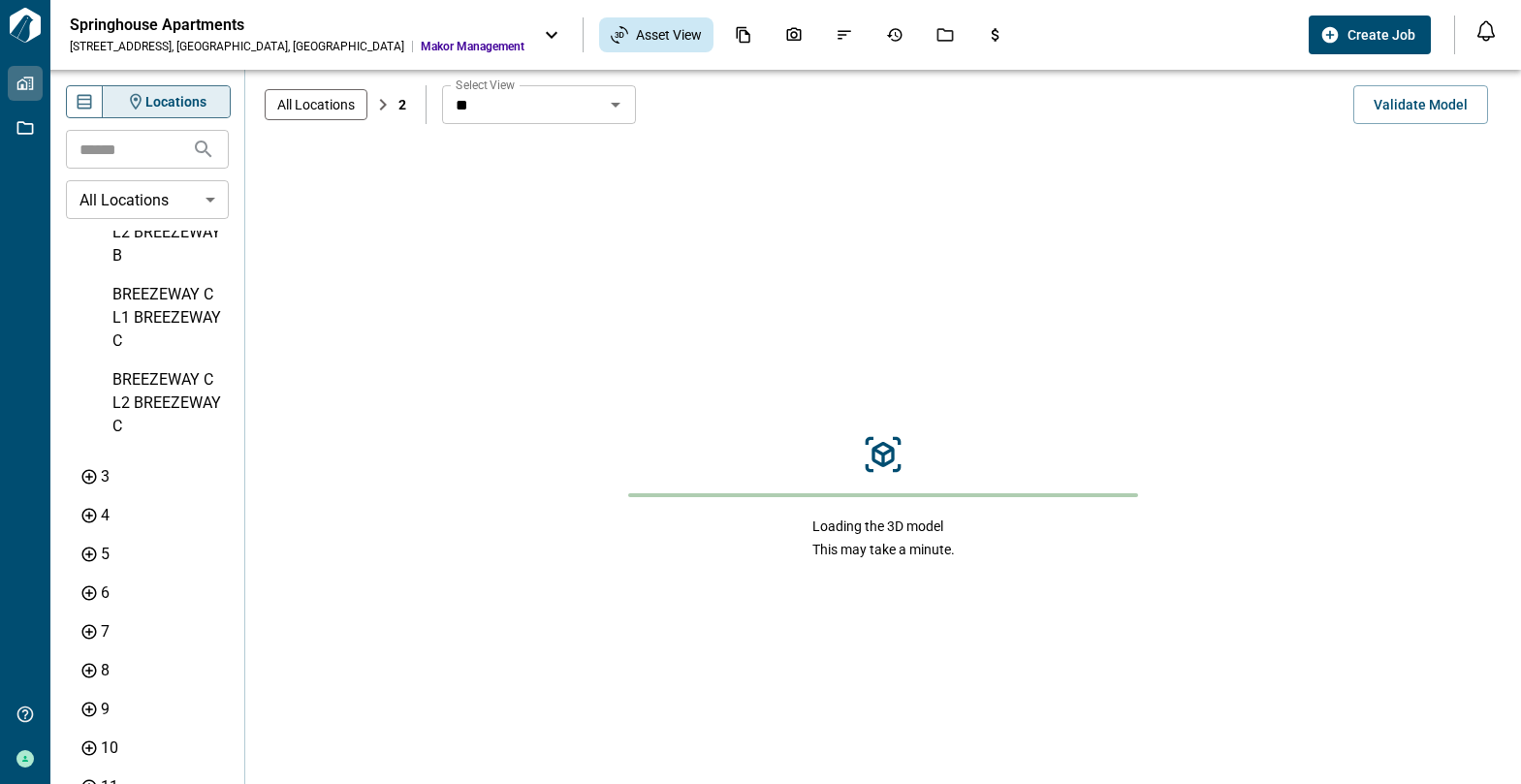 scroll, scrollTop: 567, scrollLeft: 0, axis: vertical 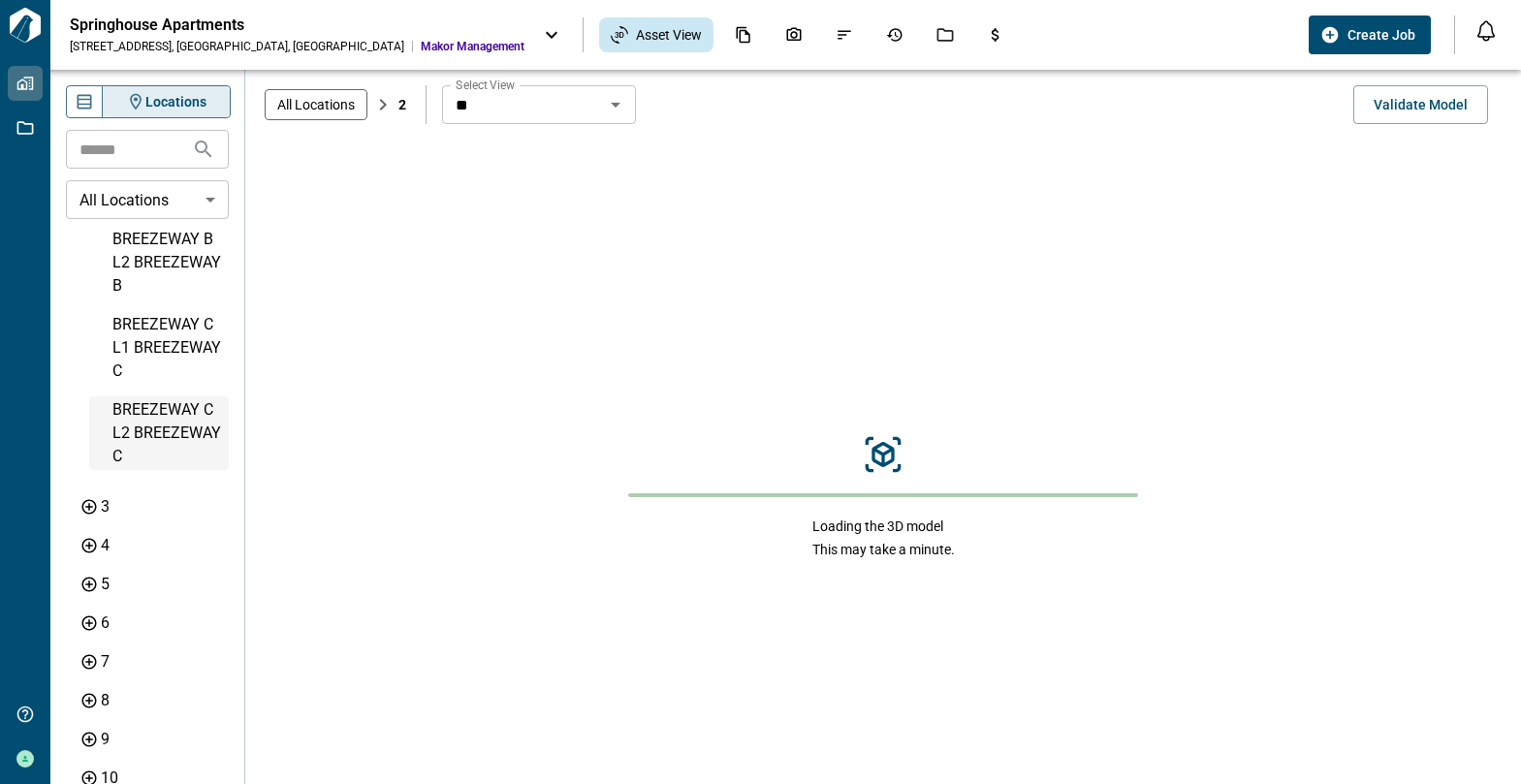 click on "BREEZEWAY C L2 BREEZEWAY C" at bounding box center [169, 433] 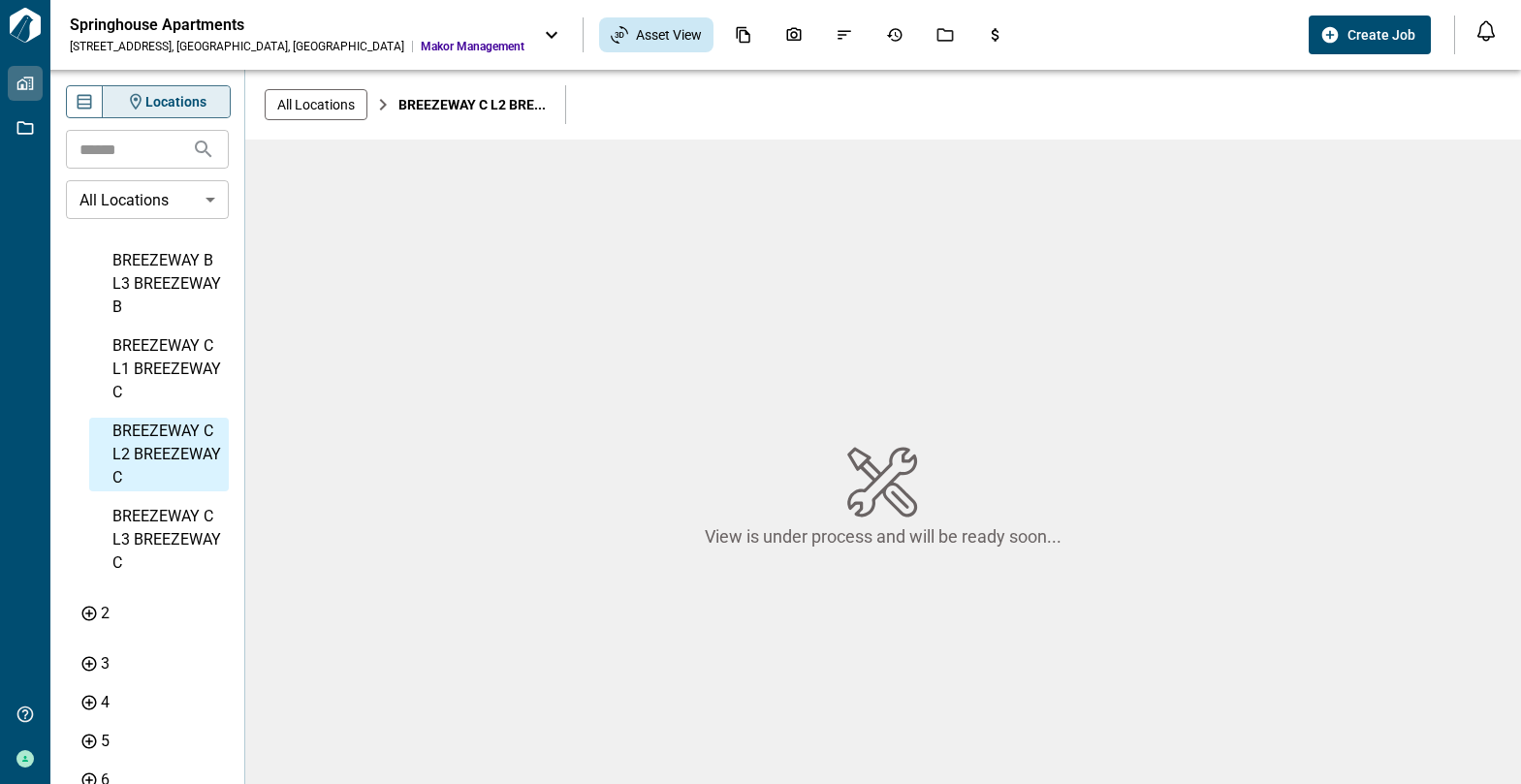scroll, scrollTop: 526, scrollLeft: 0, axis: vertical 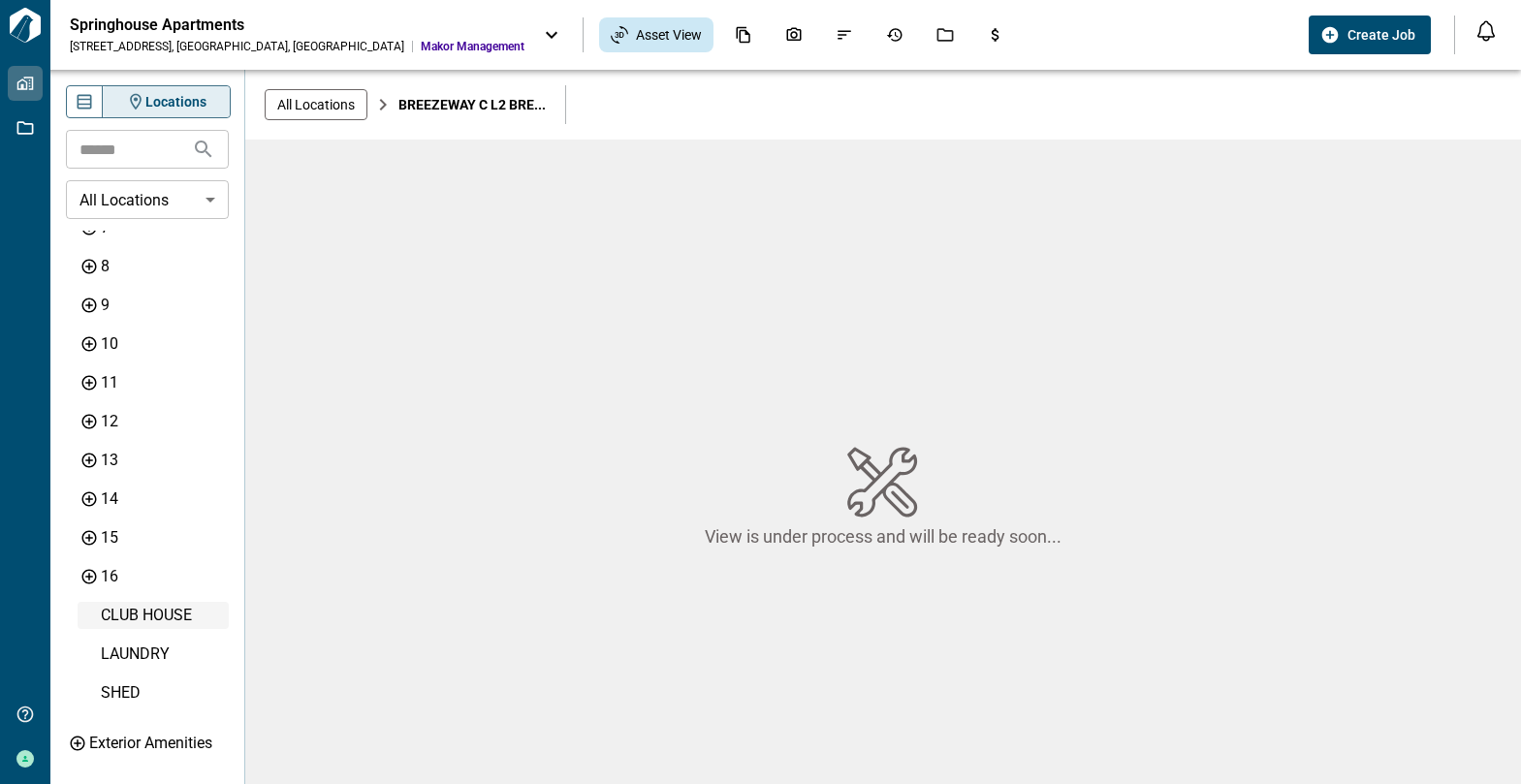 click on "CLUB HOUSE" at bounding box center [163, 615] 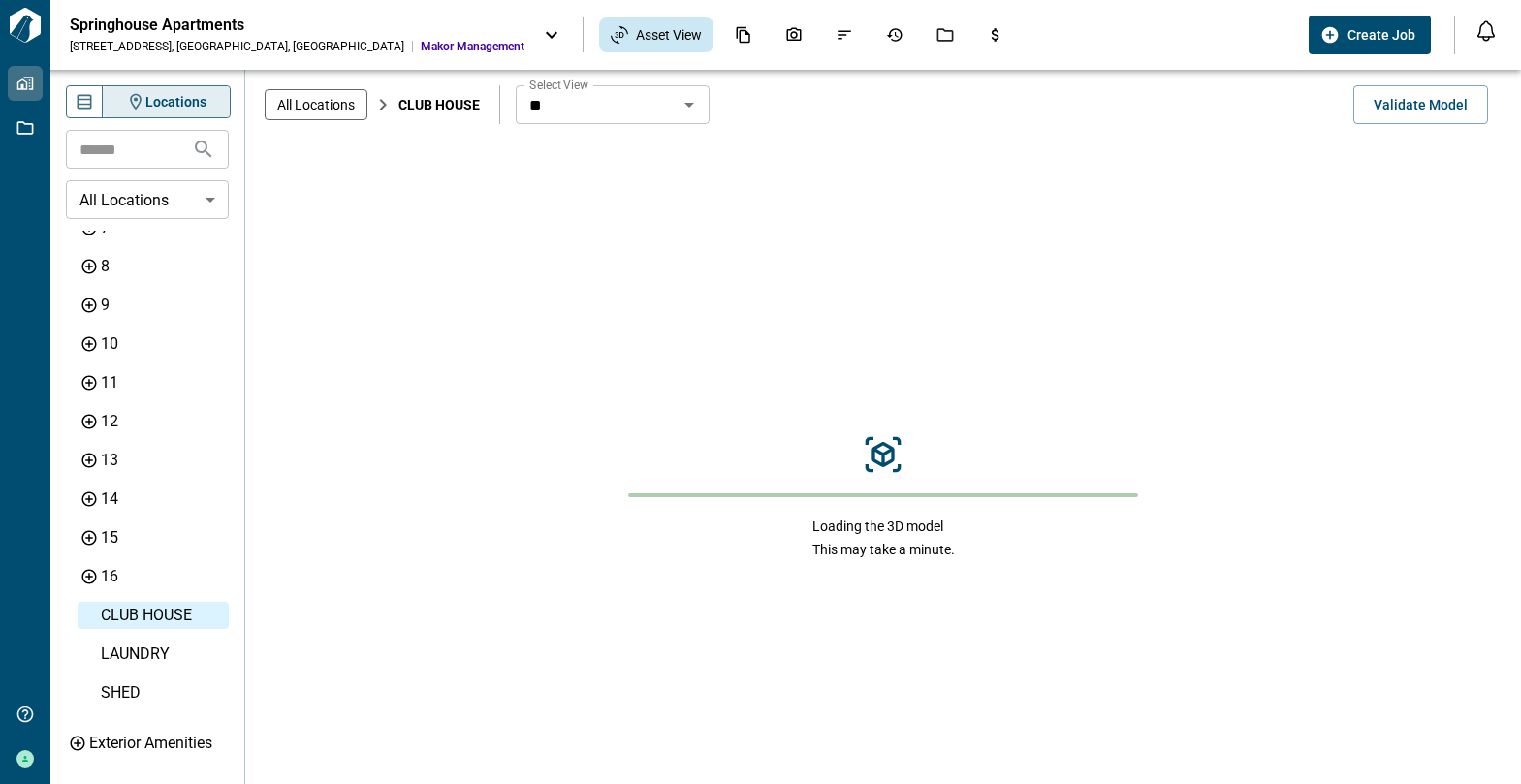scroll, scrollTop: 299, scrollLeft: 0, axis: vertical 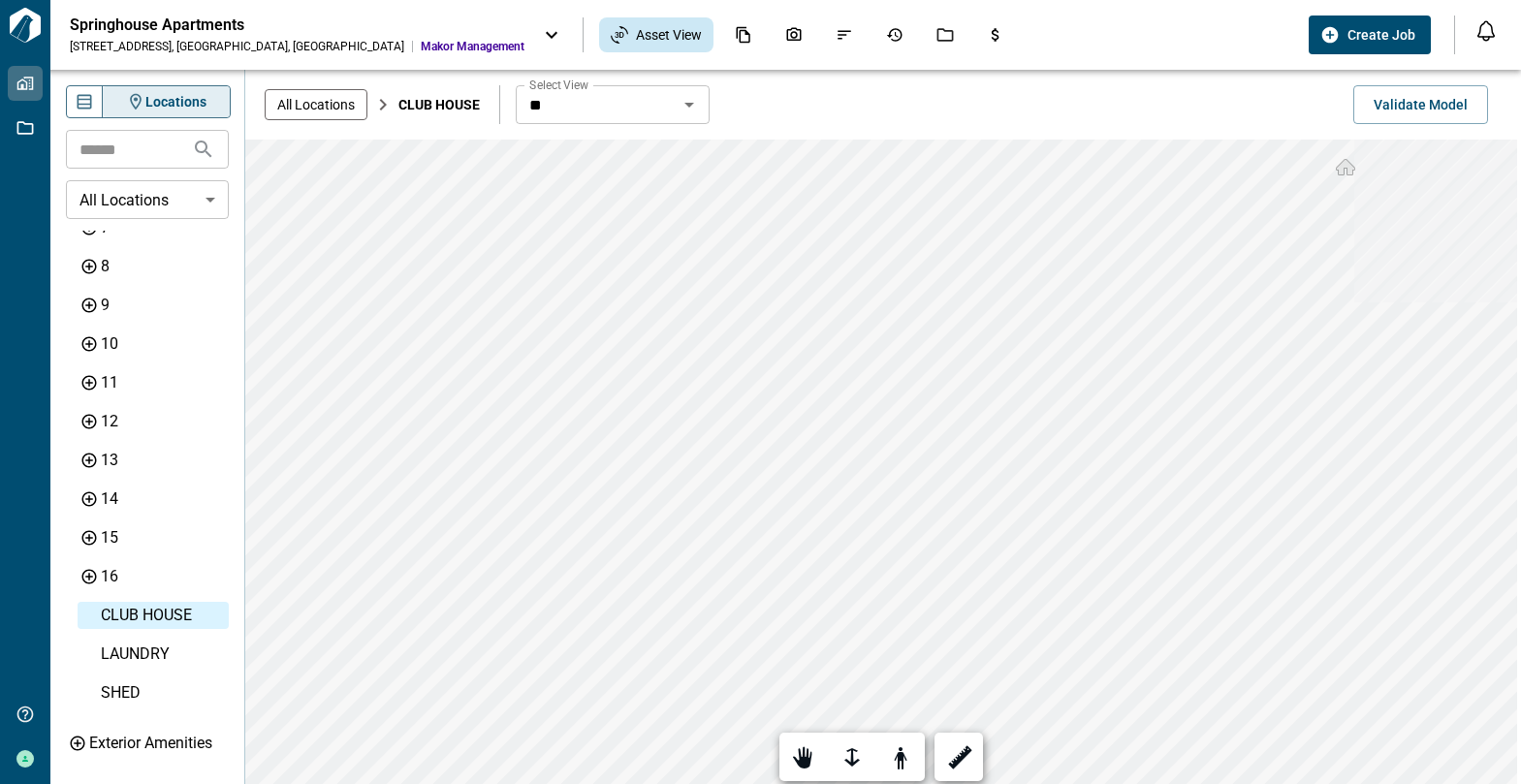 click 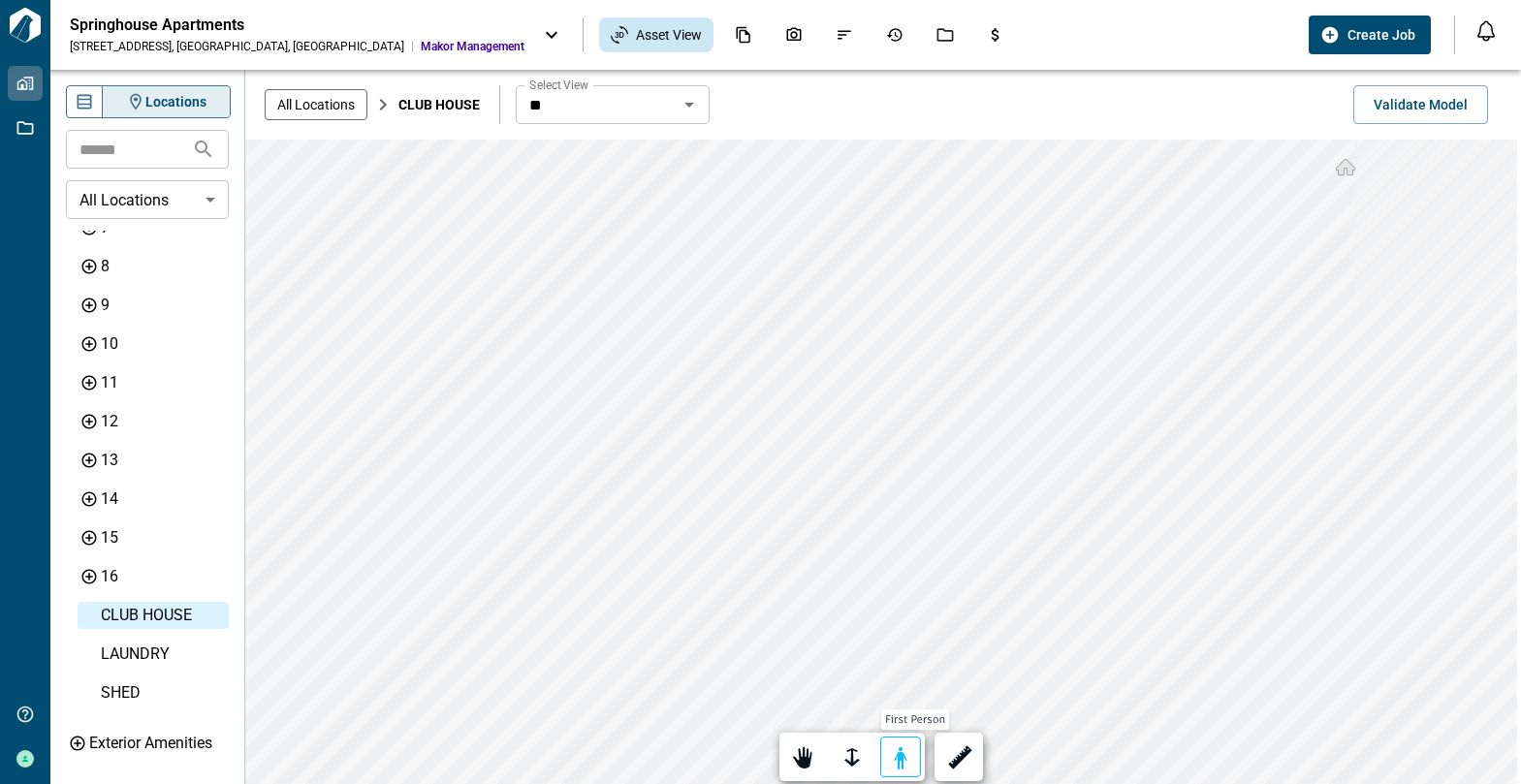 click at bounding box center [901, 758] 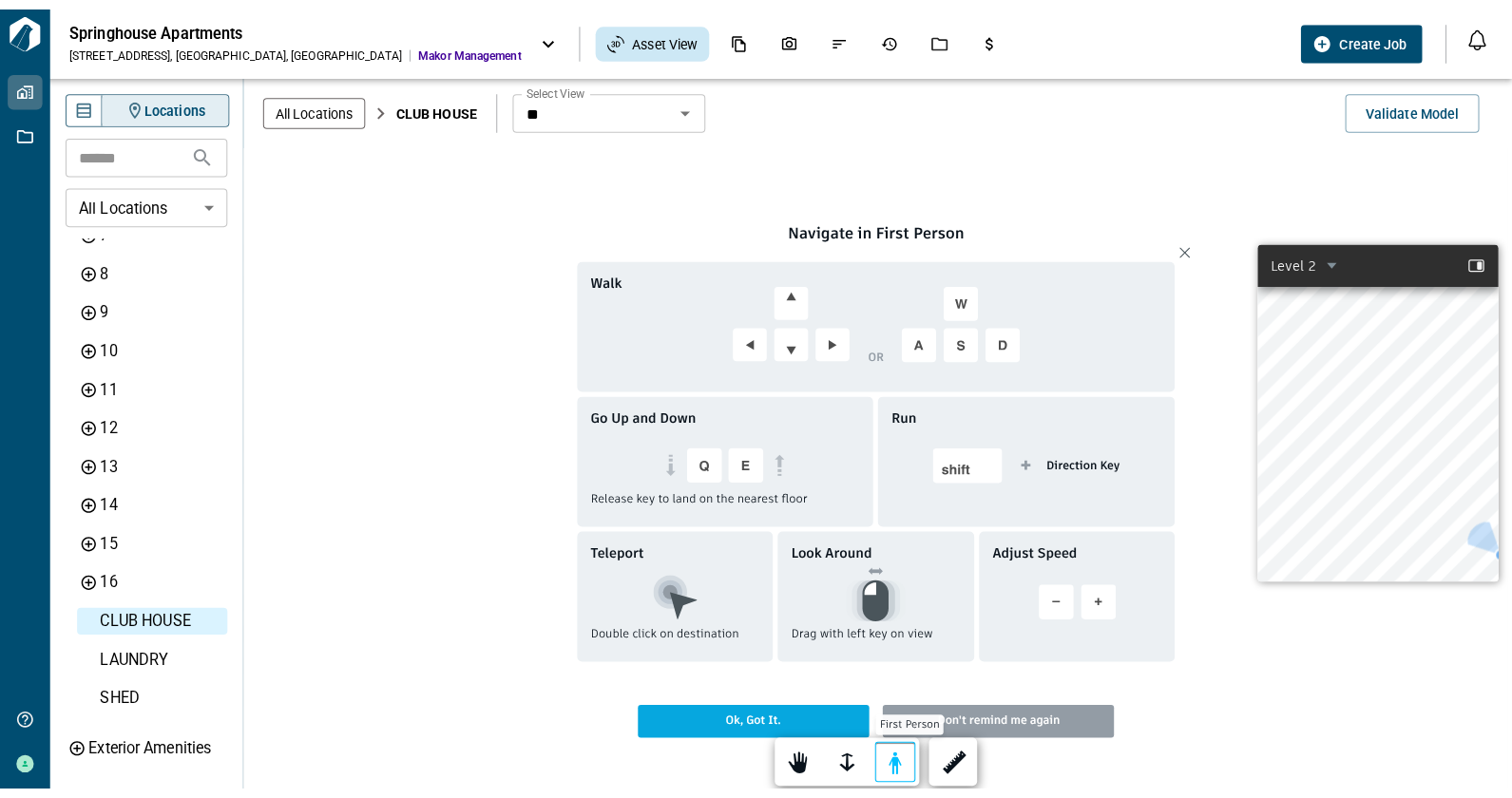 scroll, scrollTop: 11, scrollLeft: 0, axis: vertical 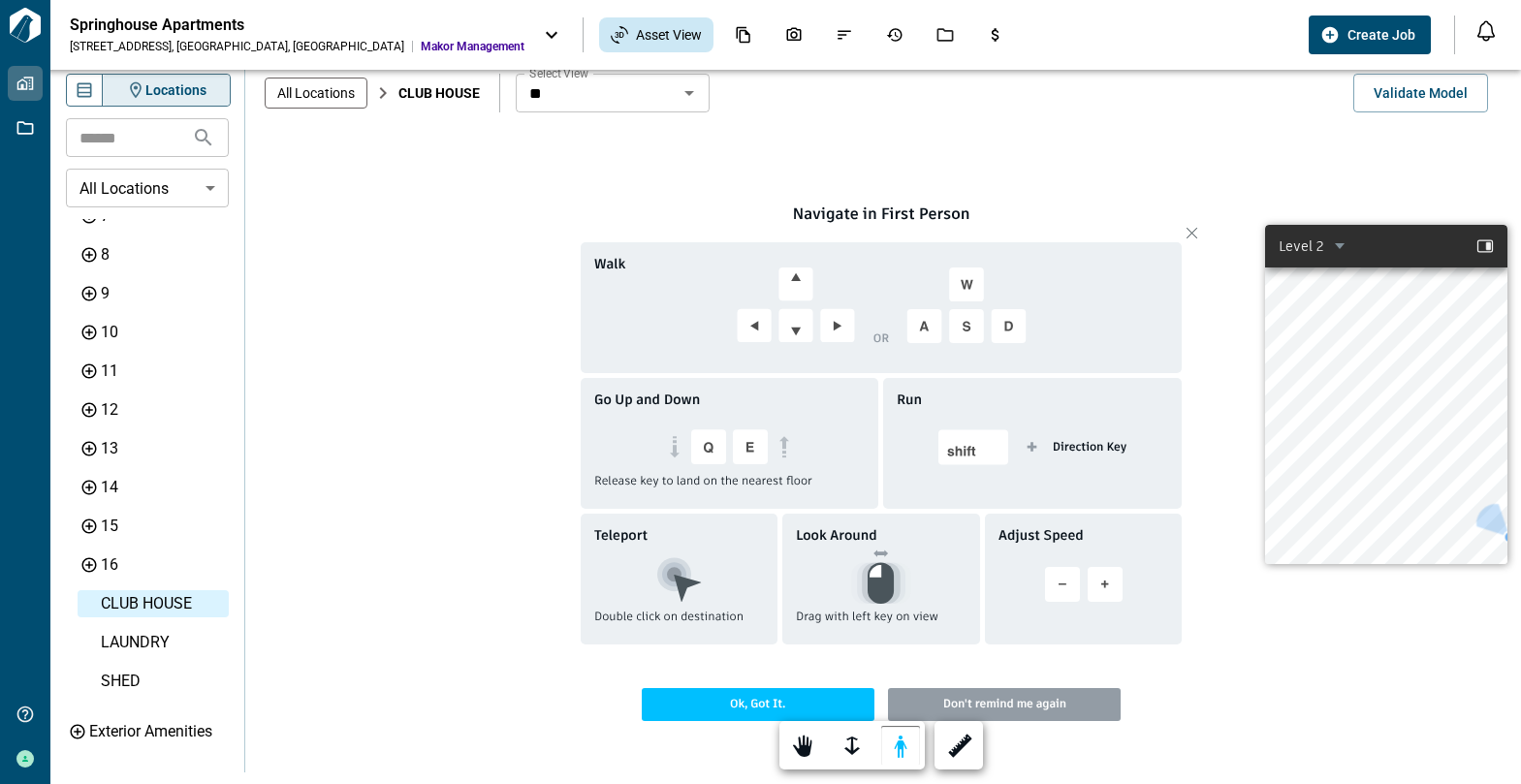 click on "Ok, Got It." at bounding box center [758, 705] 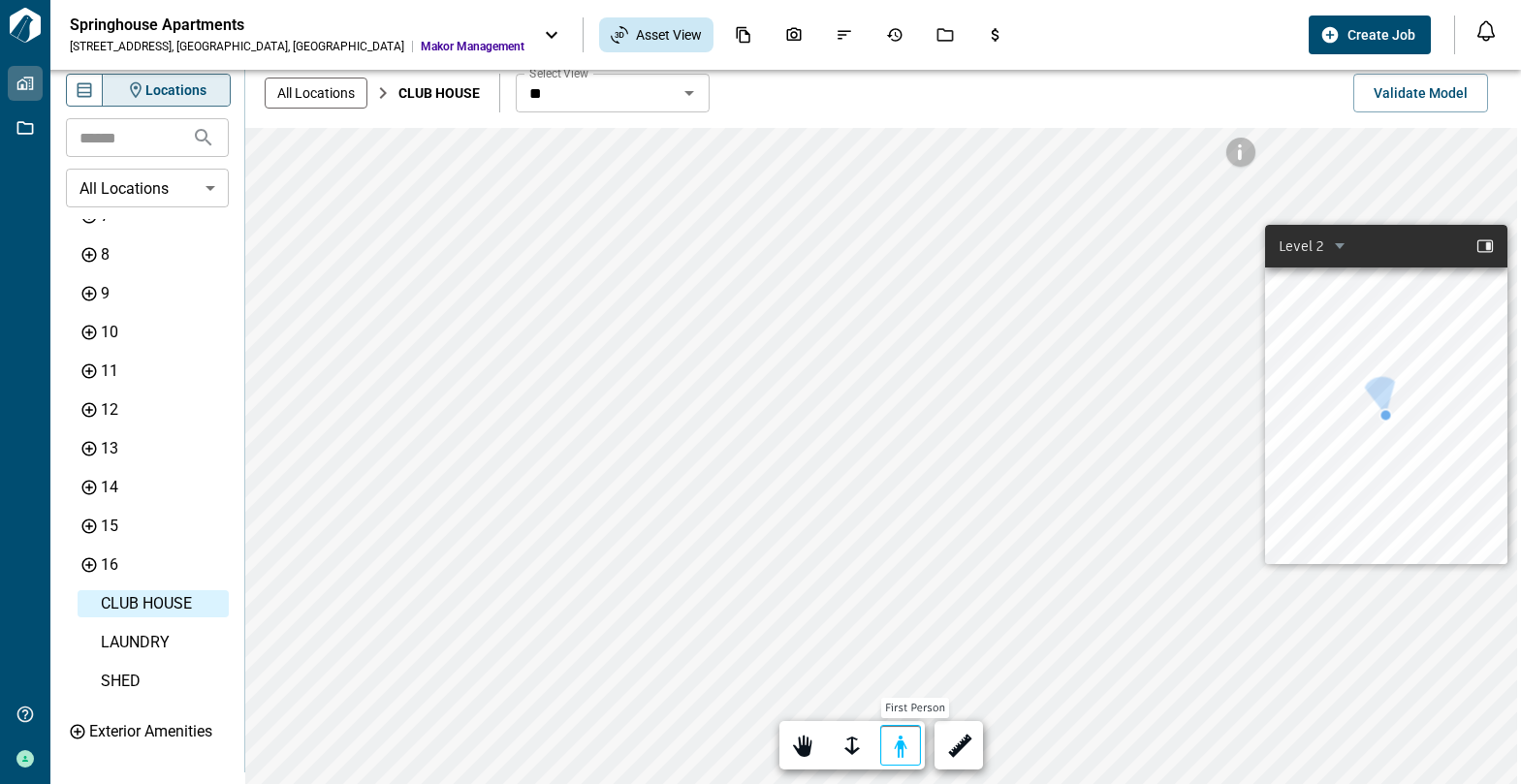 click at bounding box center [901, 746] 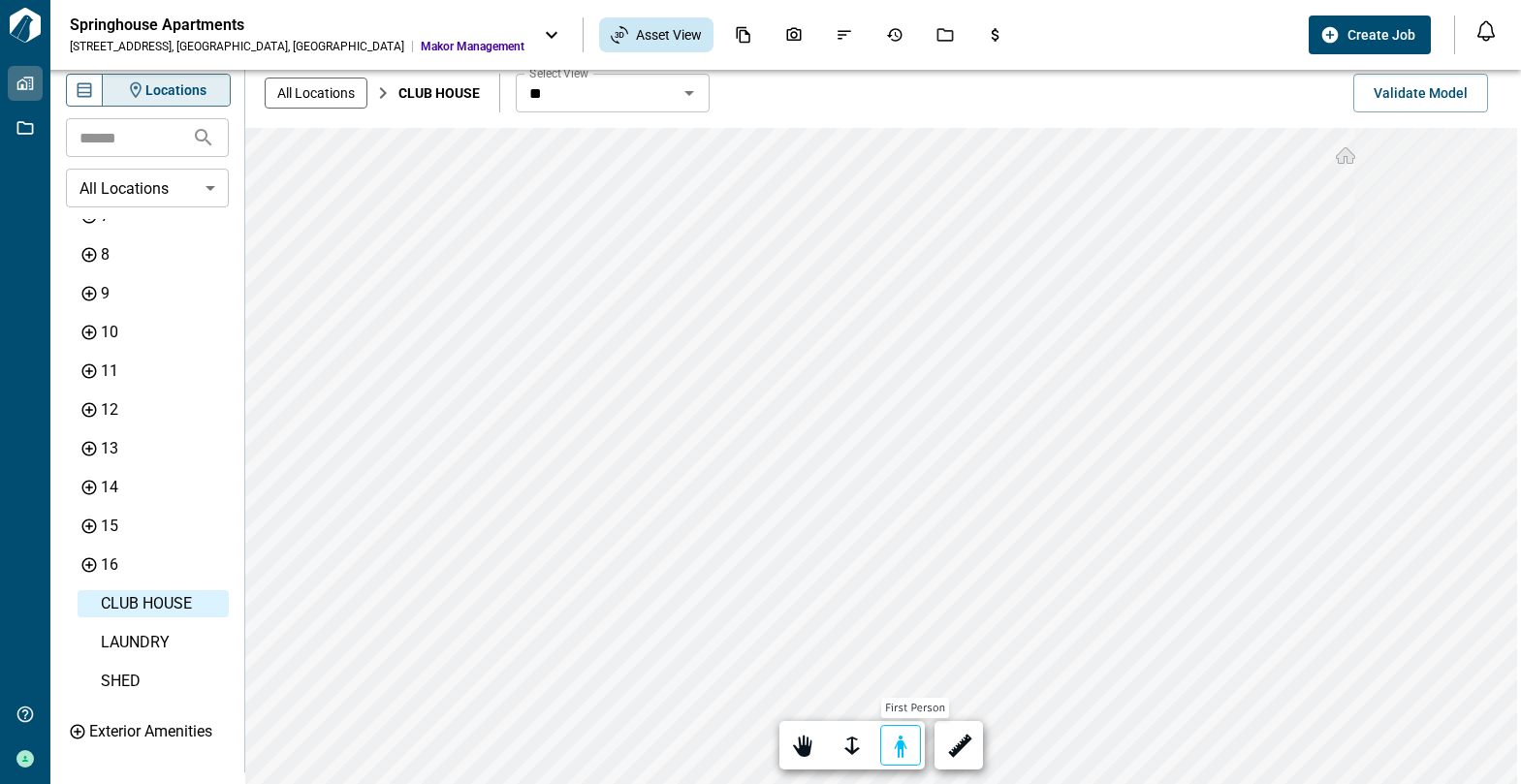 click at bounding box center (901, 746) 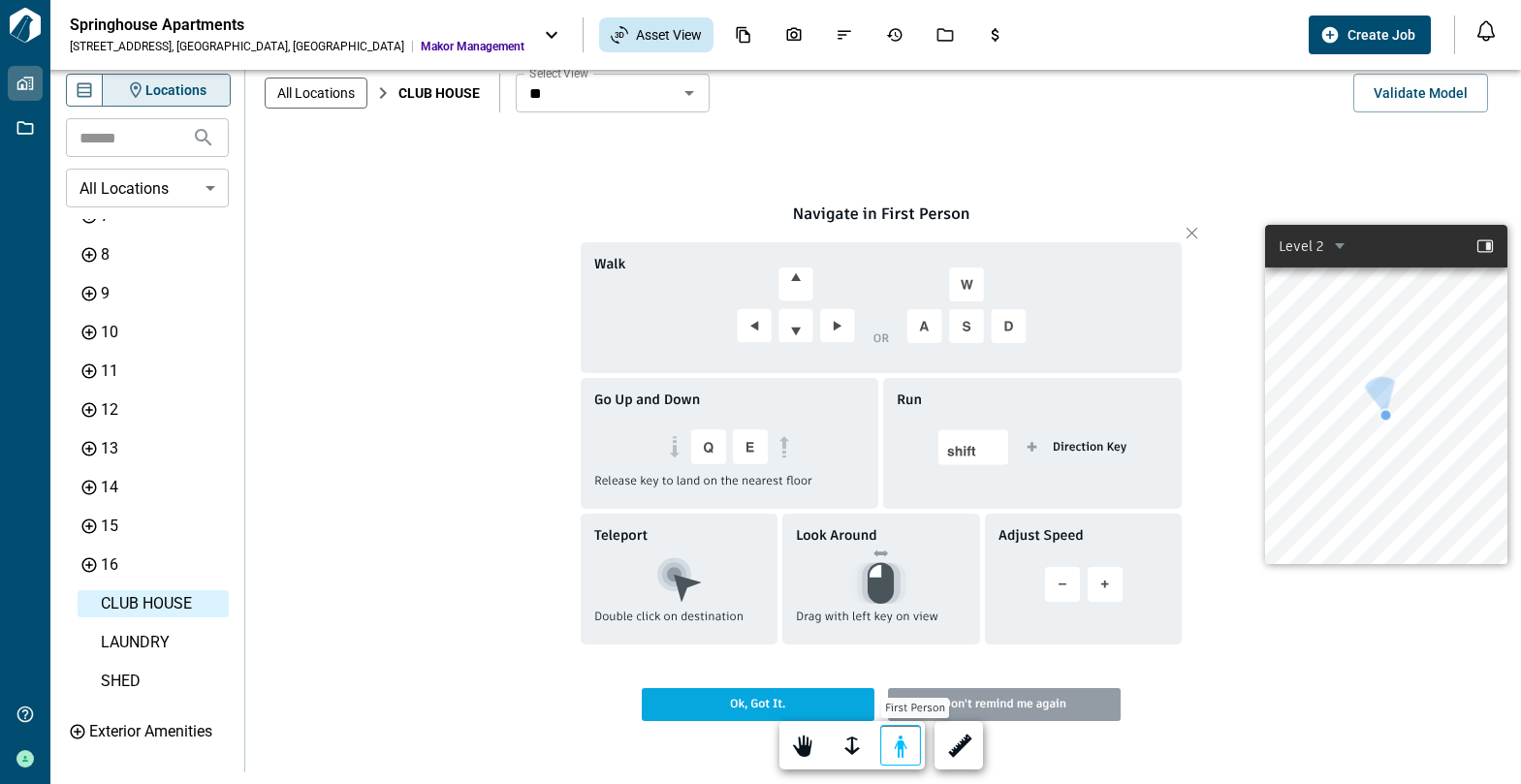click at bounding box center [901, 746] 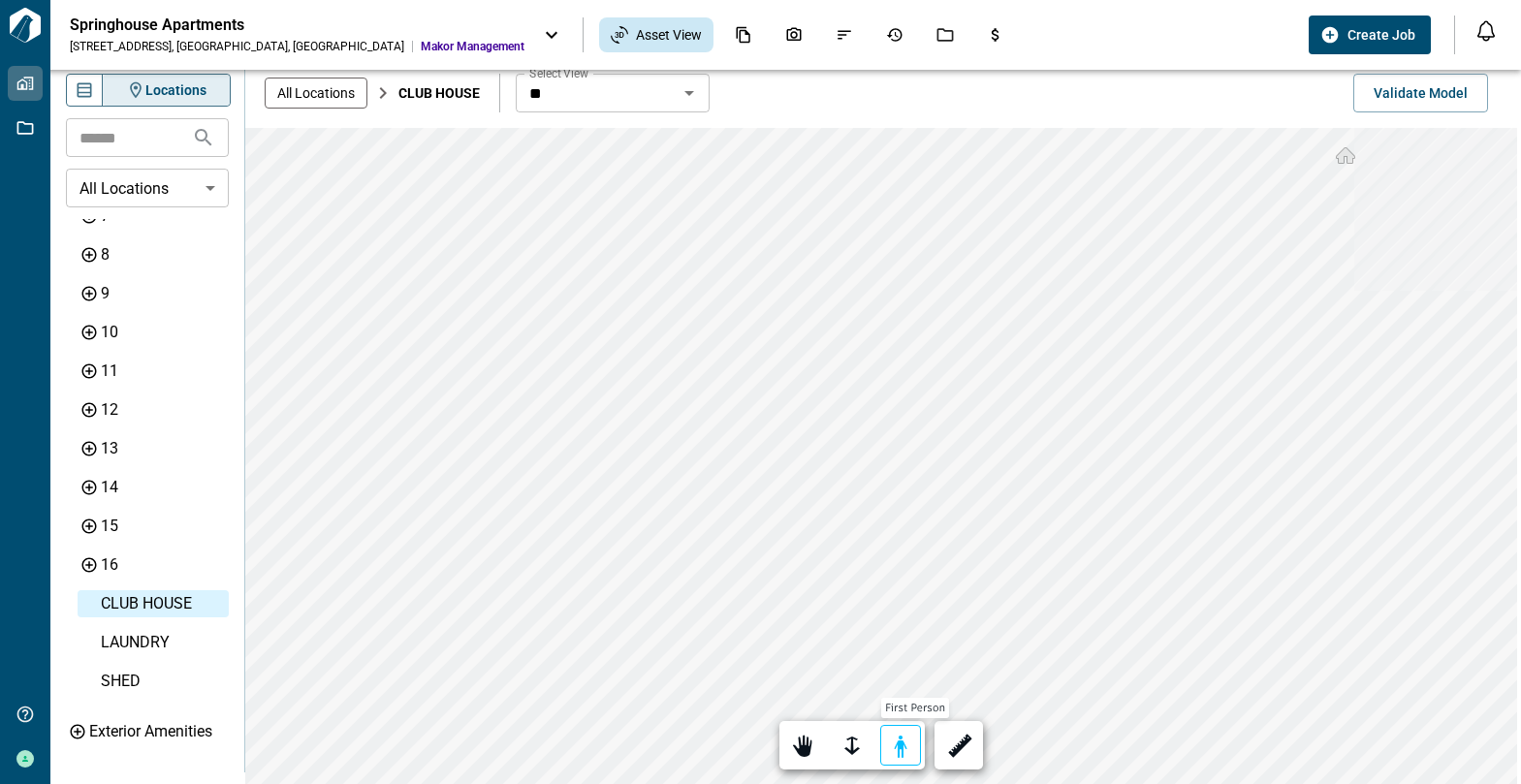 click at bounding box center [901, 746] 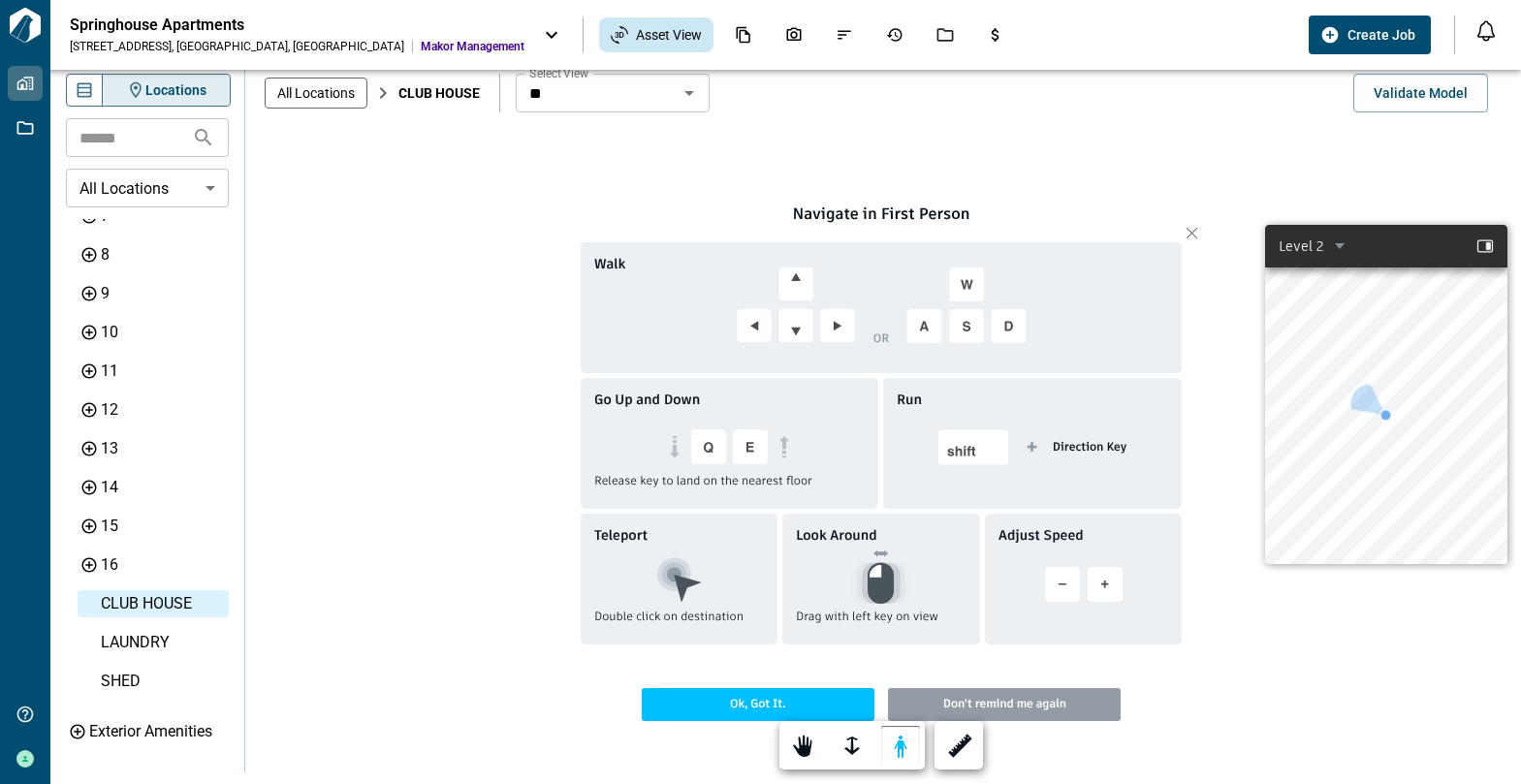 click on "Ok, Got It." at bounding box center [758, 705] 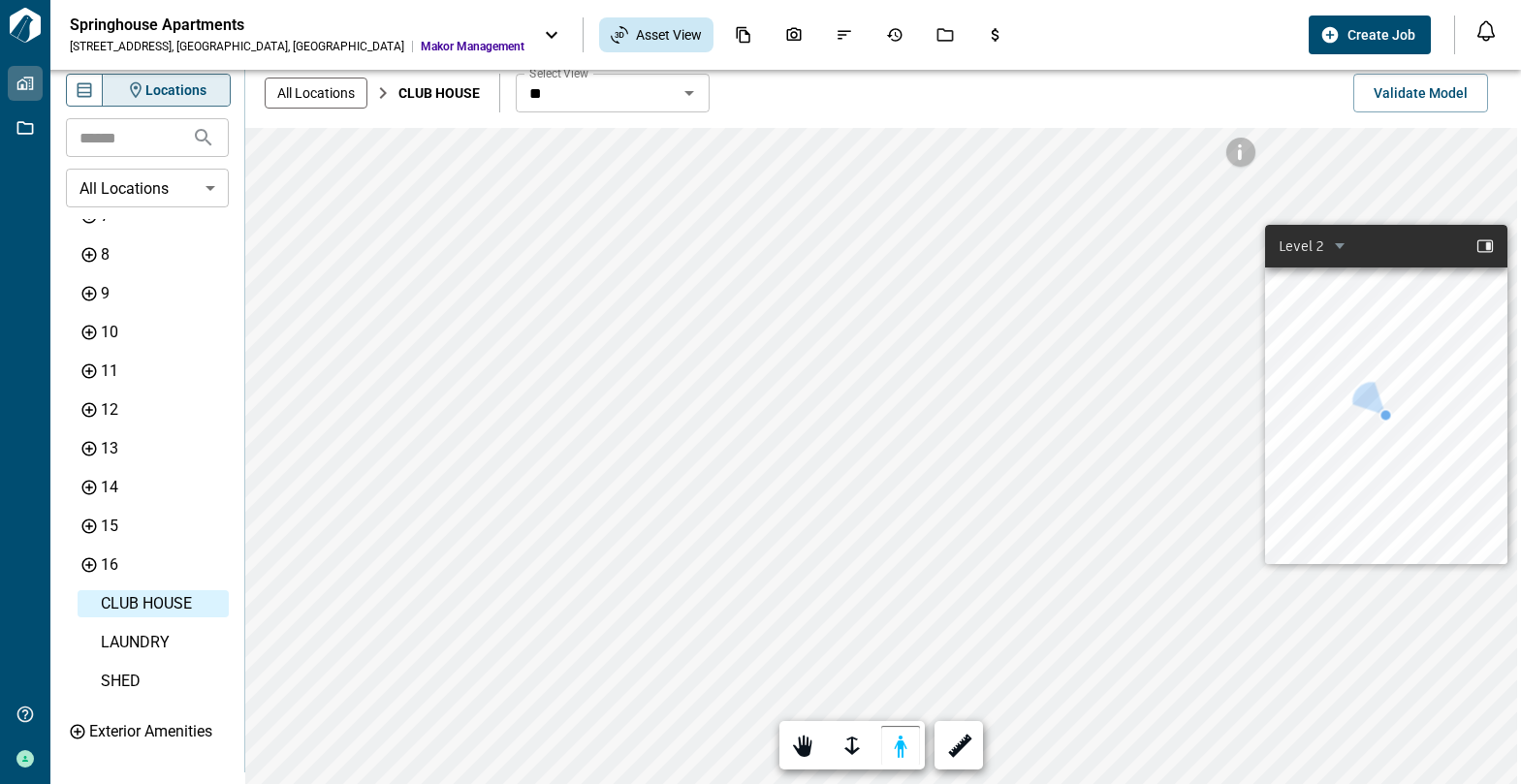 click on "**********" at bounding box center [881, 455] 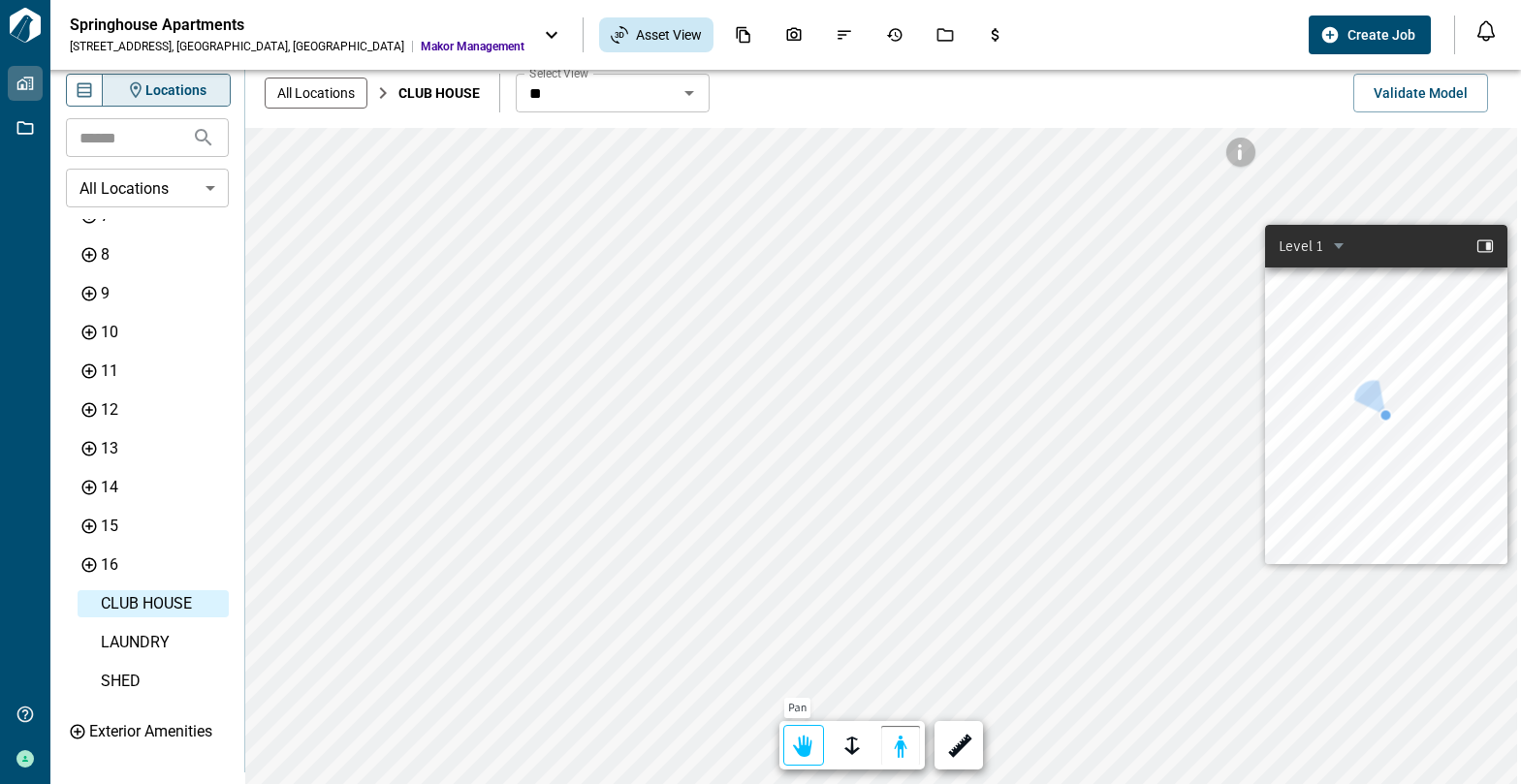 click at bounding box center (804, 746) 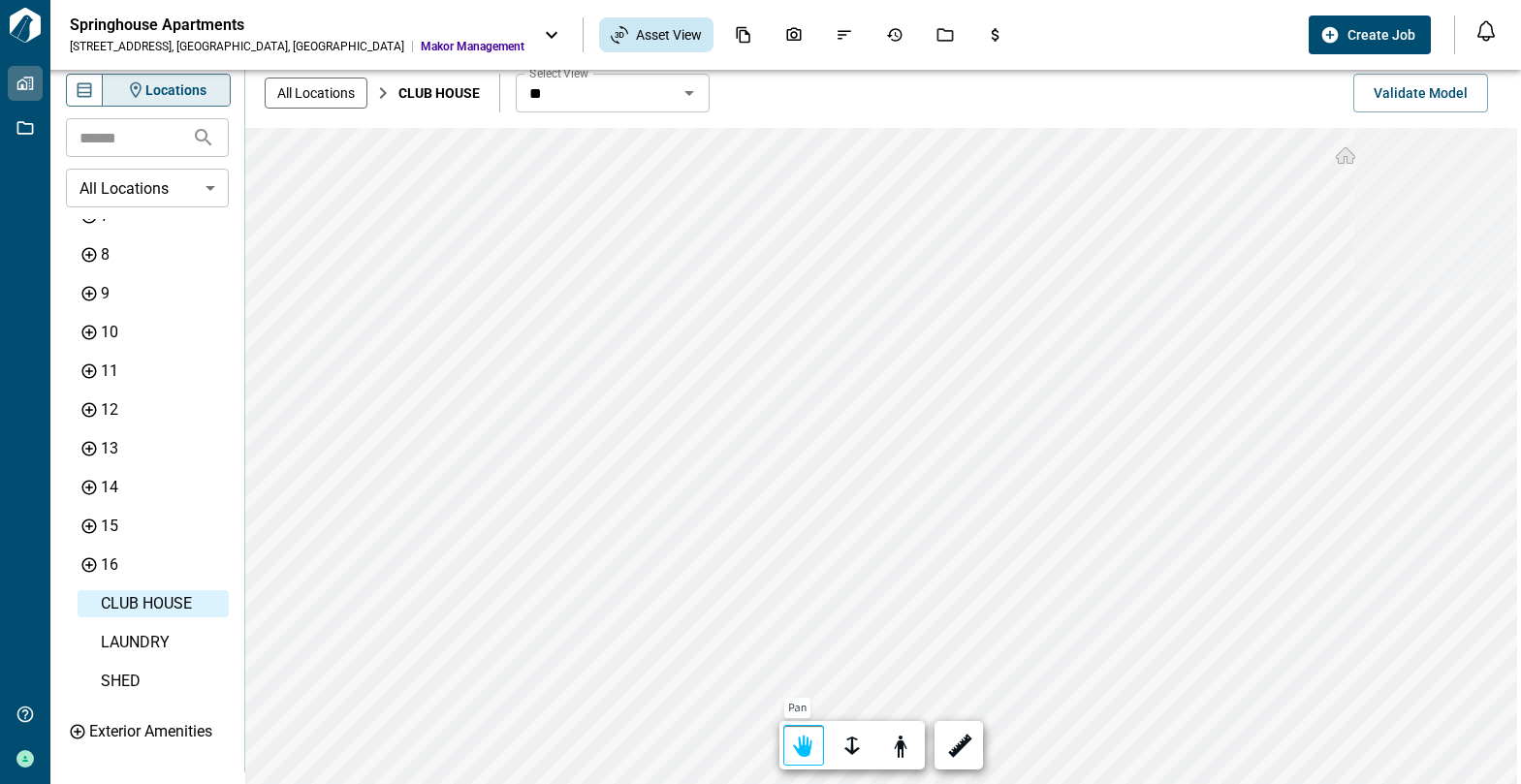 click at bounding box center (804, 746) 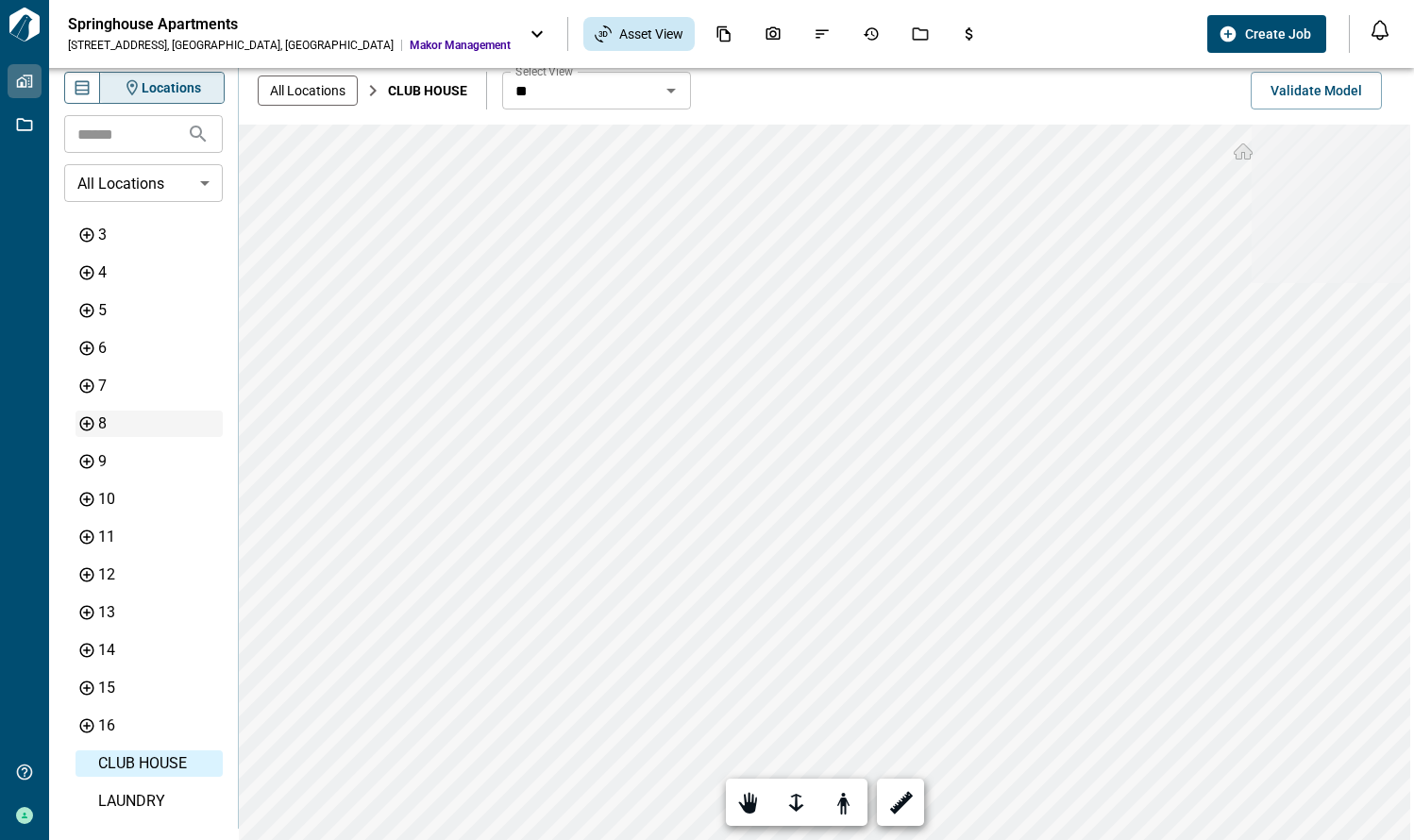 scroll, scrollTop: 0, scrollLeft: 0, axis: both 